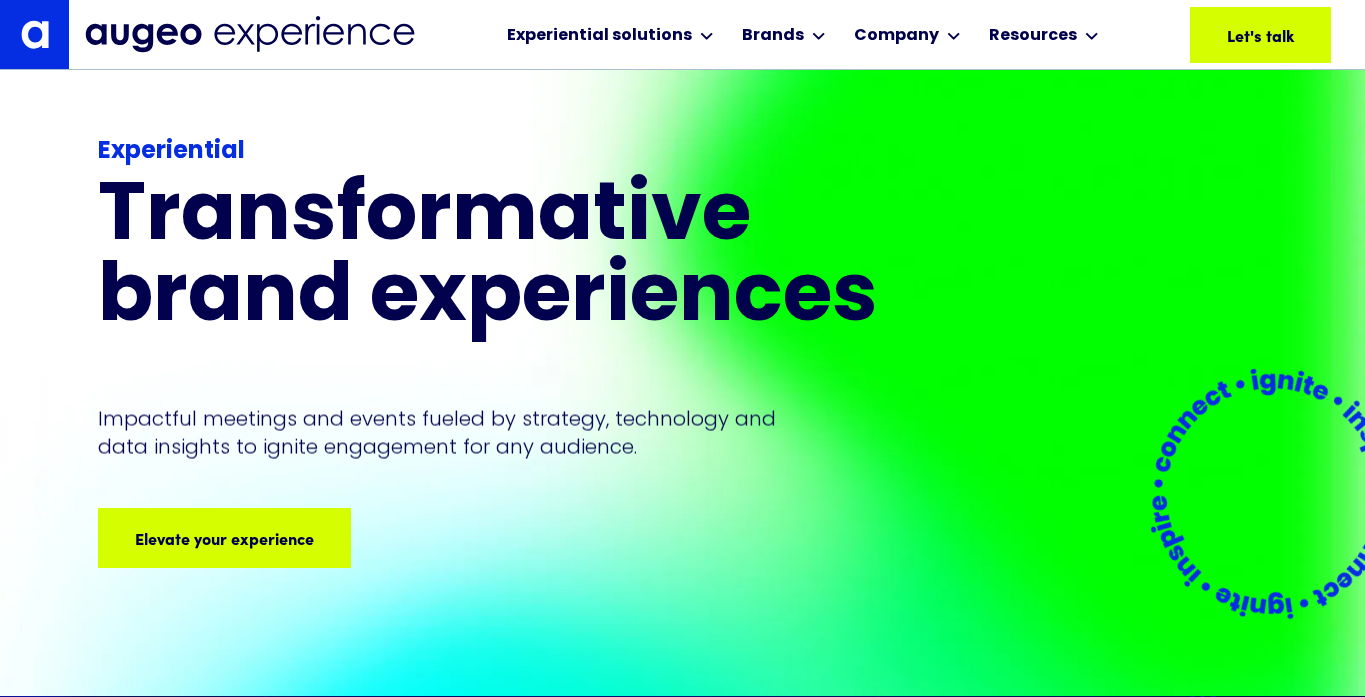 scroll, scrollTop: 732, scrollLeft: 0, axis: vertical 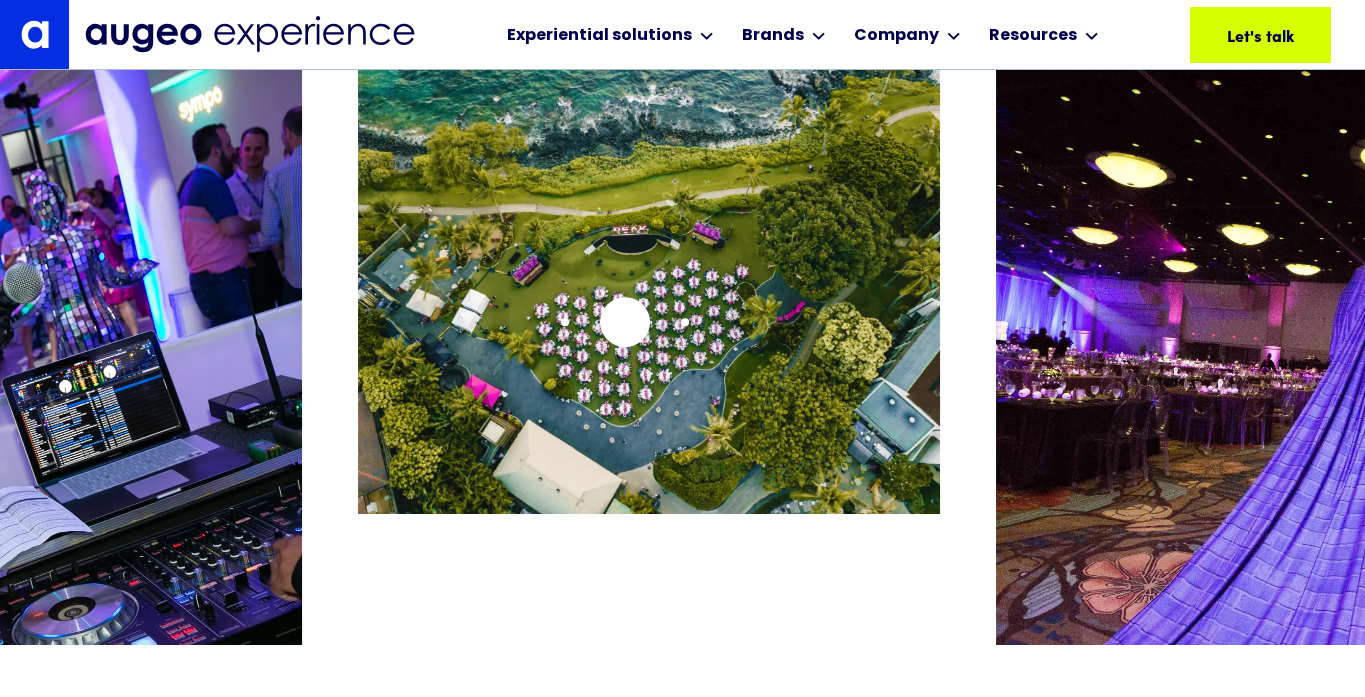 click at bounding box center (649, 282) 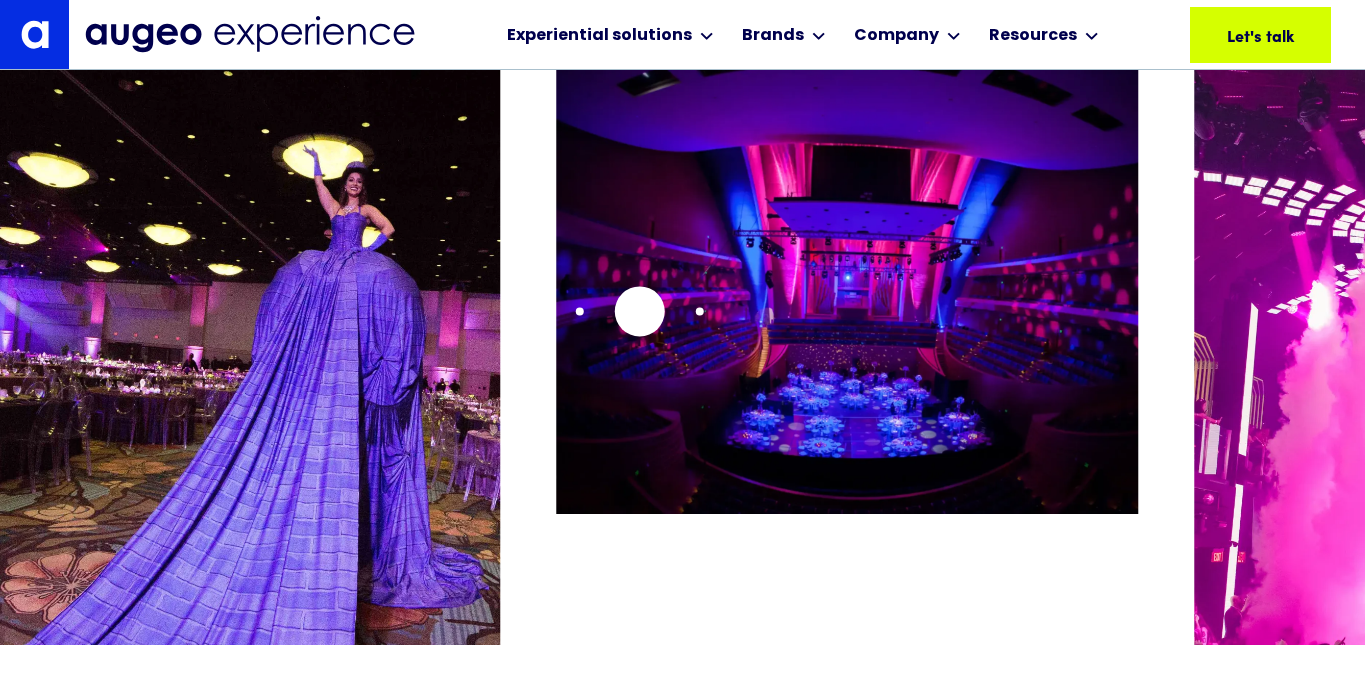 click at bounding box center (847, 282) 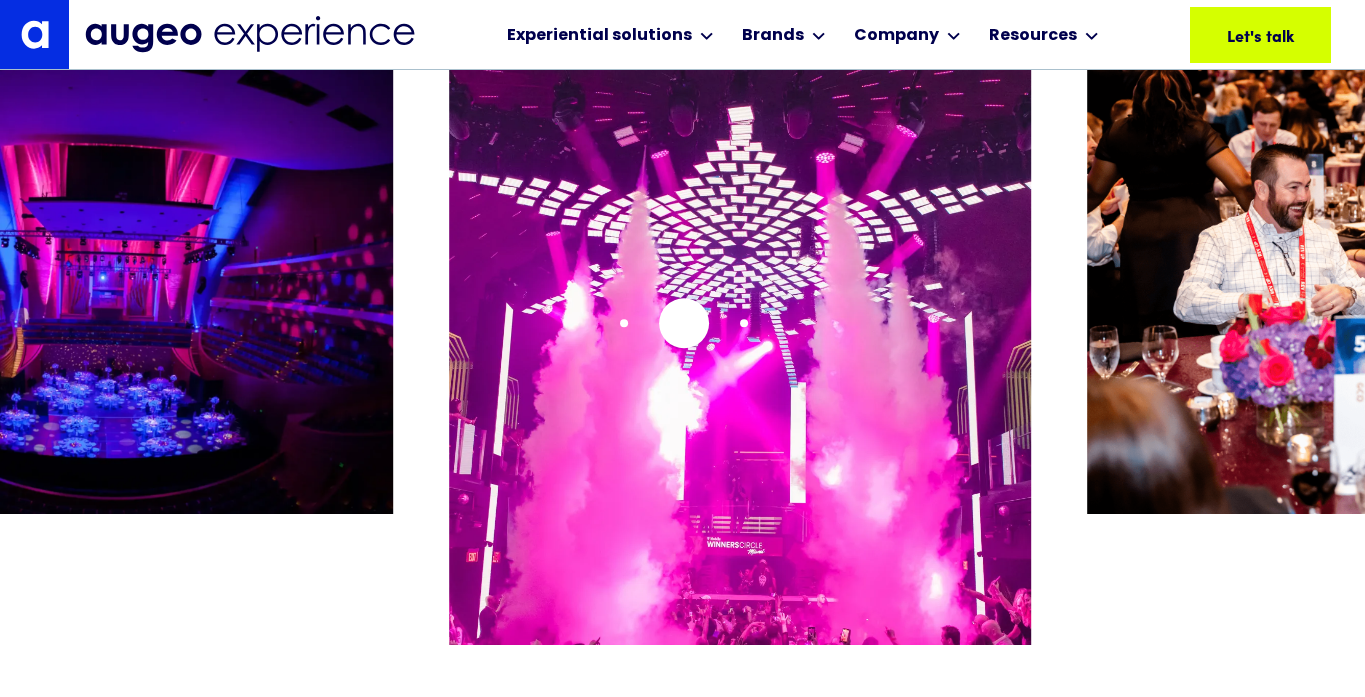 click at bounding box center (740, 408) 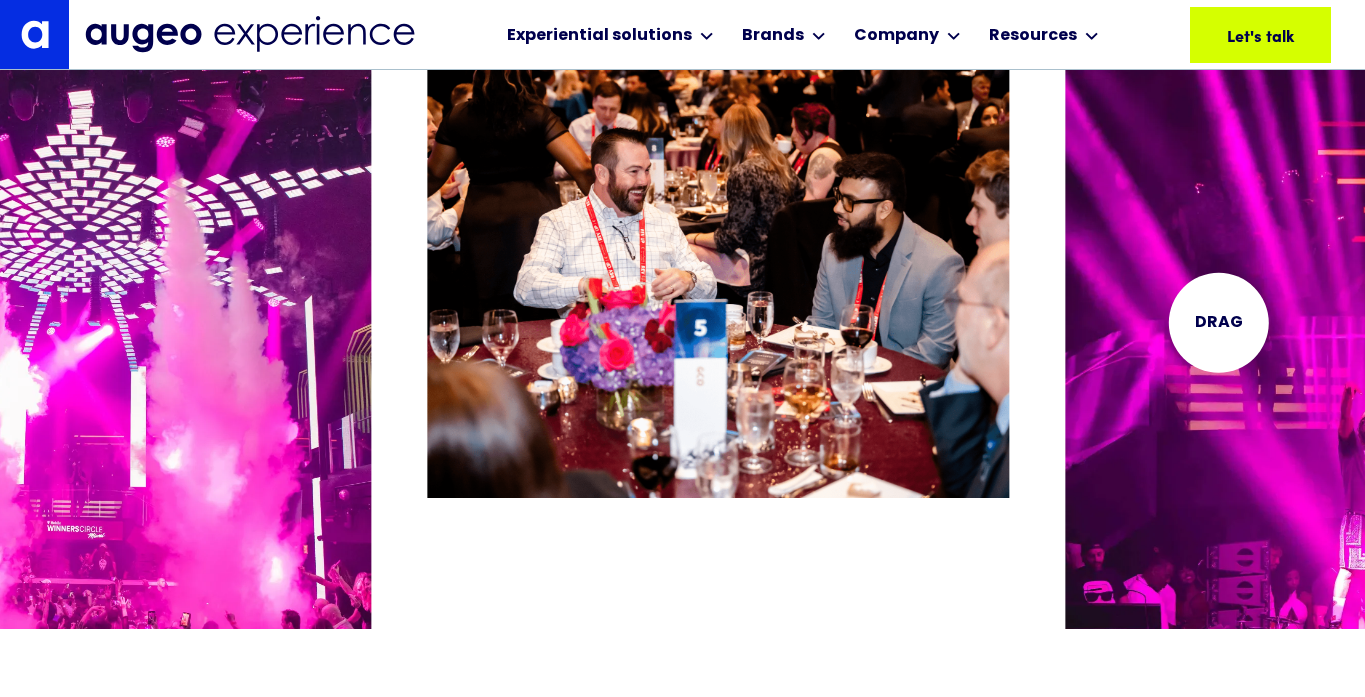 scroll, scrollTop: 3818, scrollLeft: 0, axis: vertical 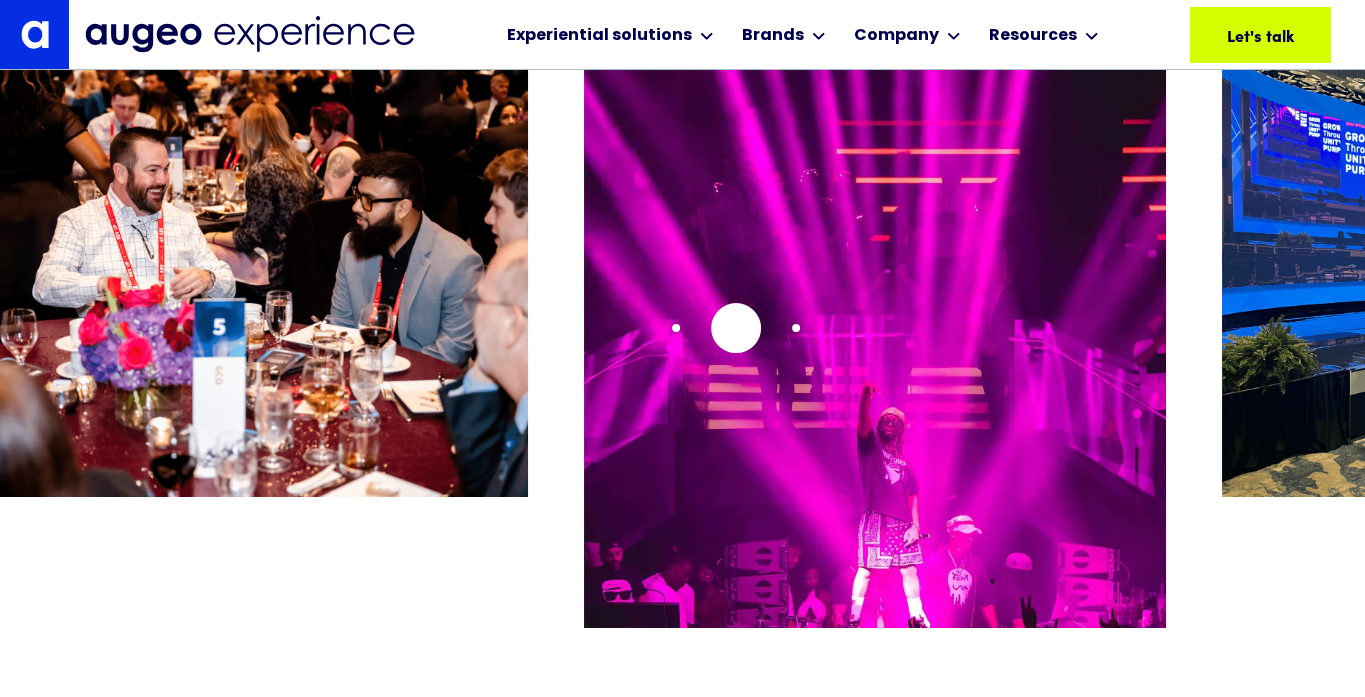 click at bounding box center [875, 391] 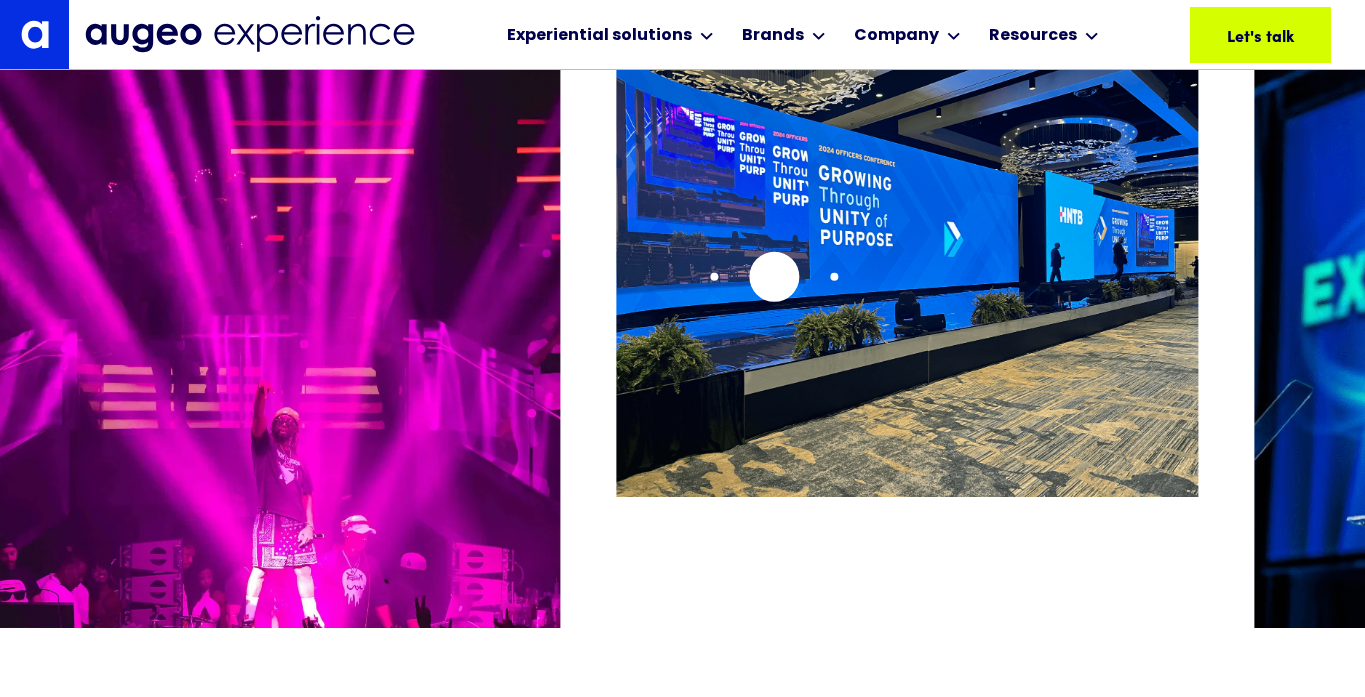 click at bounding box center (907, 265) 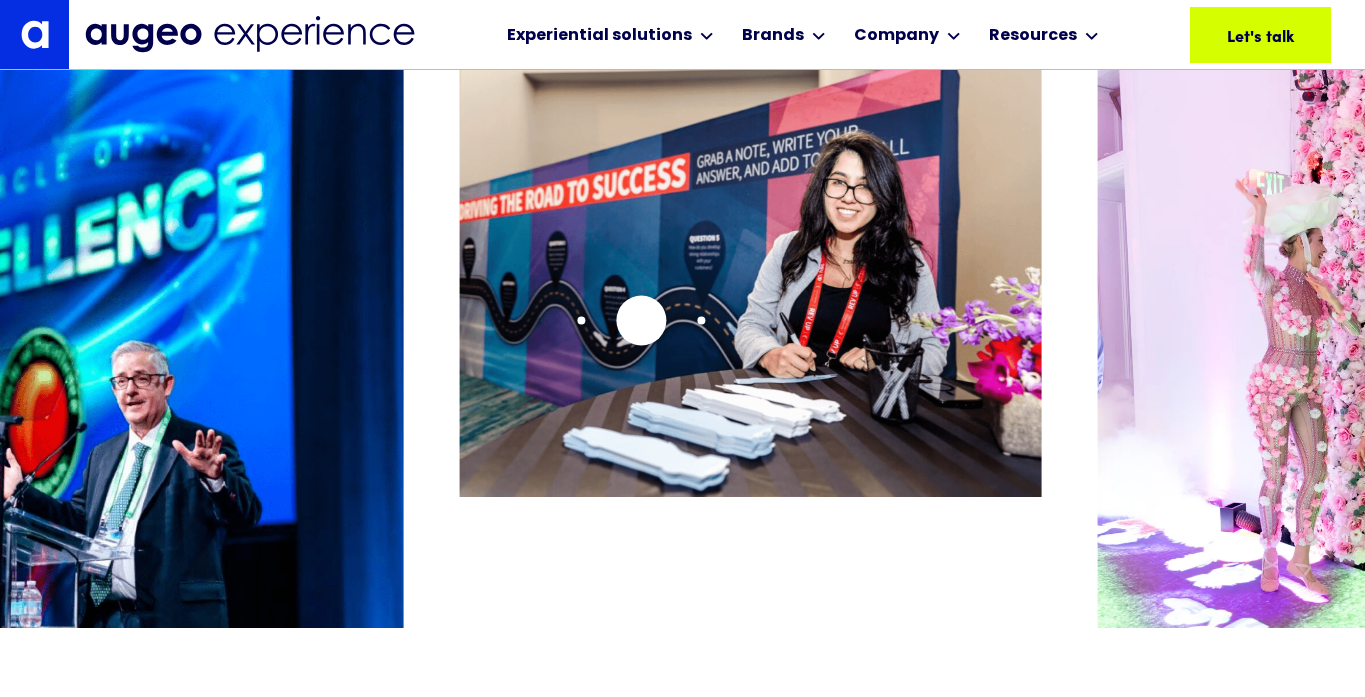 click at bounding box center [751, 265] 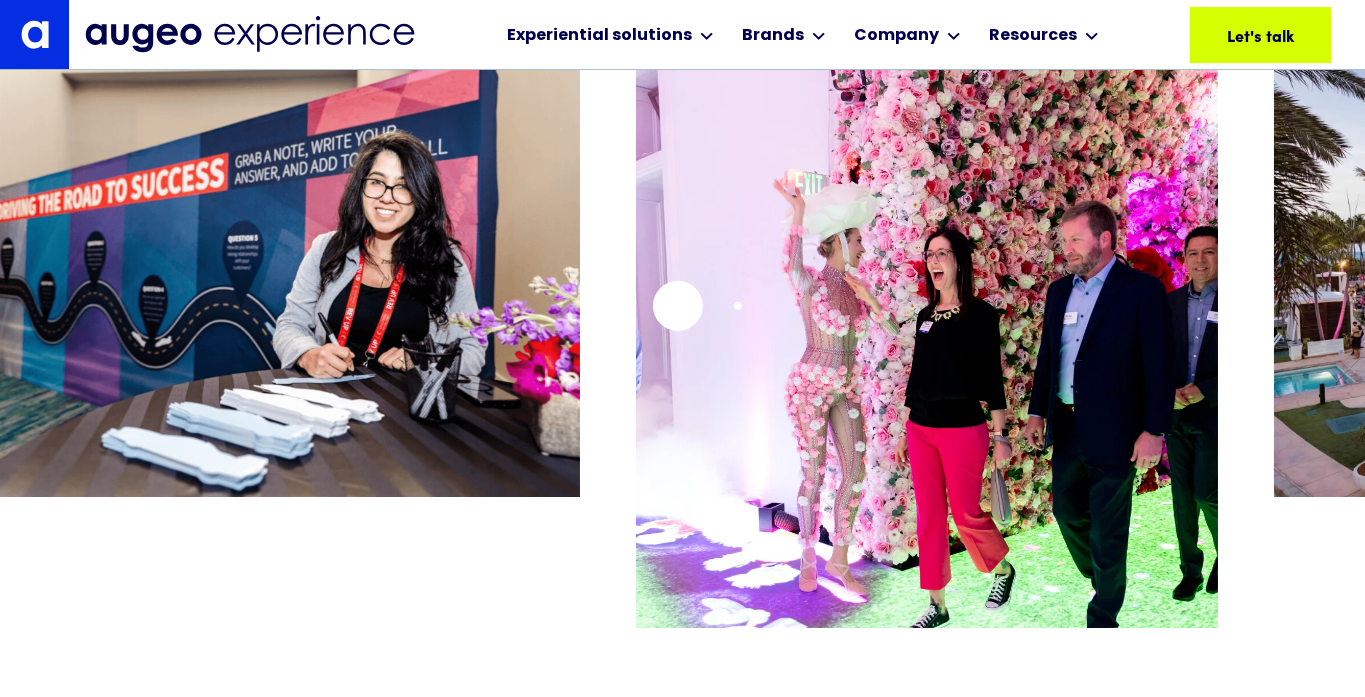 click at bounding box center [927, 391] 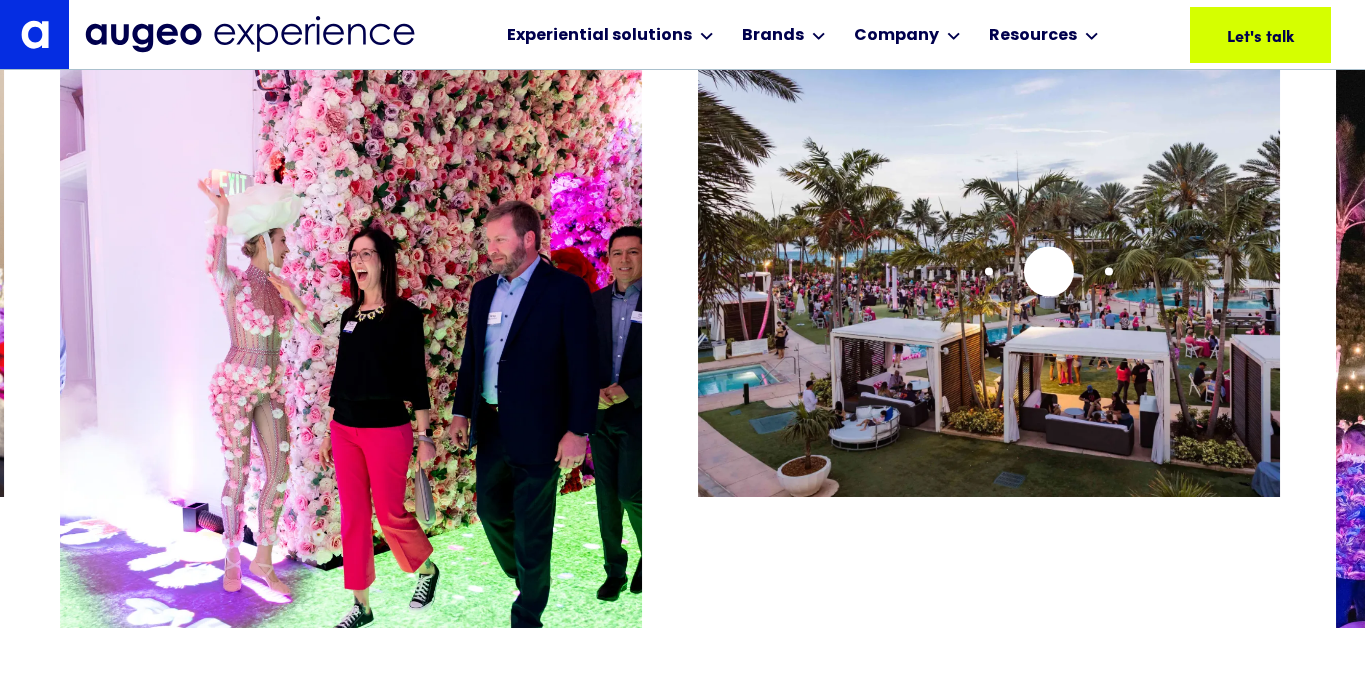 drag, startPoint x: 829, startPoint y: 277, endPoint x: 587, endPoint y: 314, distance: 244.81218 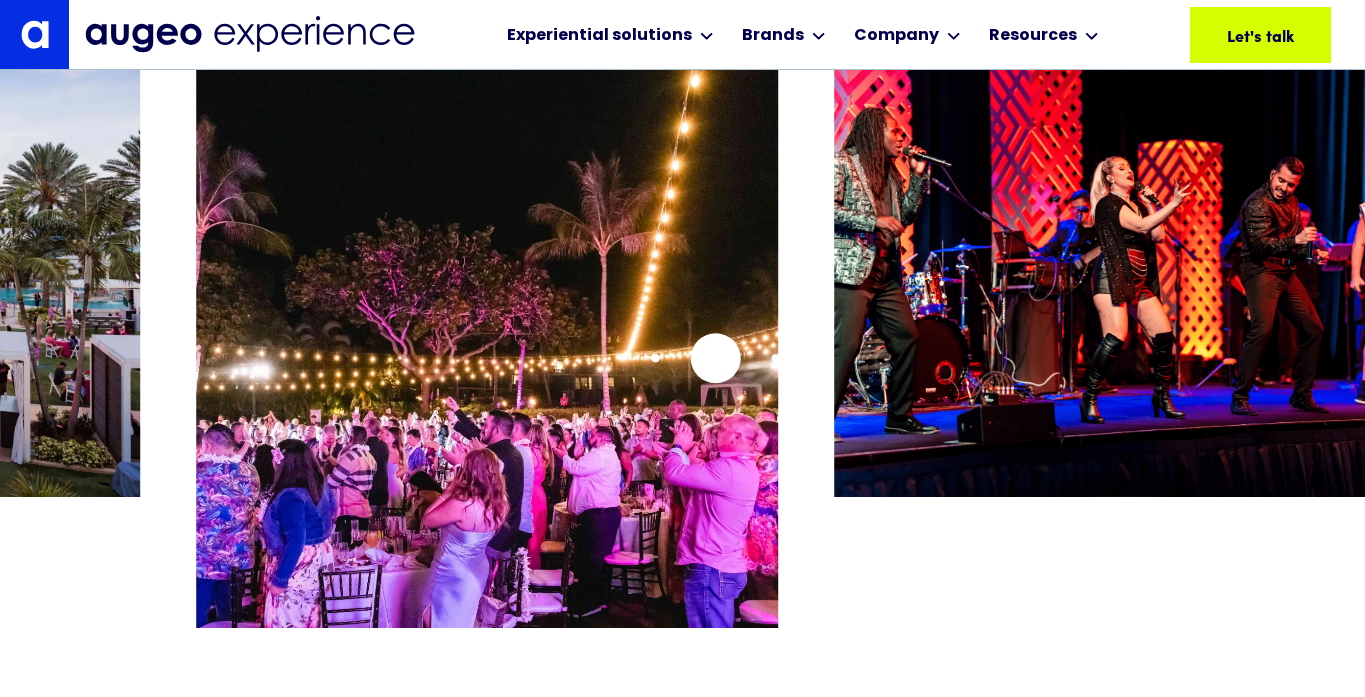 click at bounding box center [487, 391] 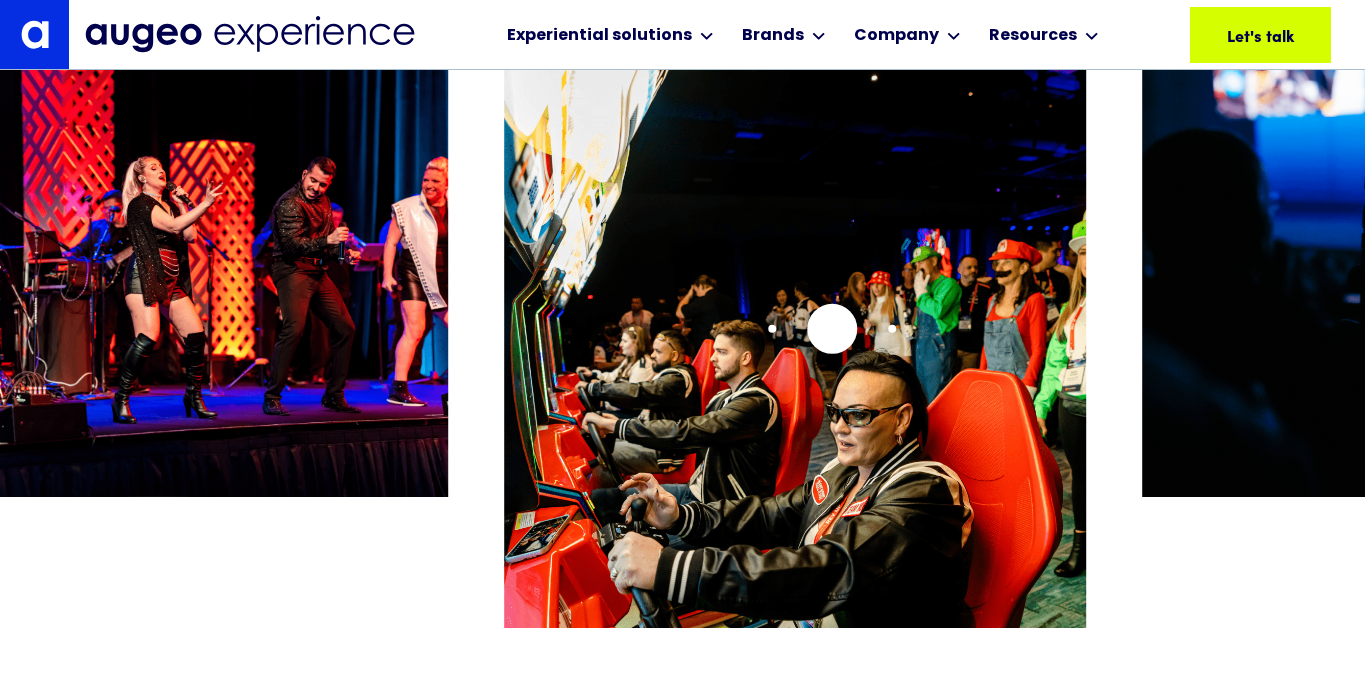 click at bounding box center (795, 391) 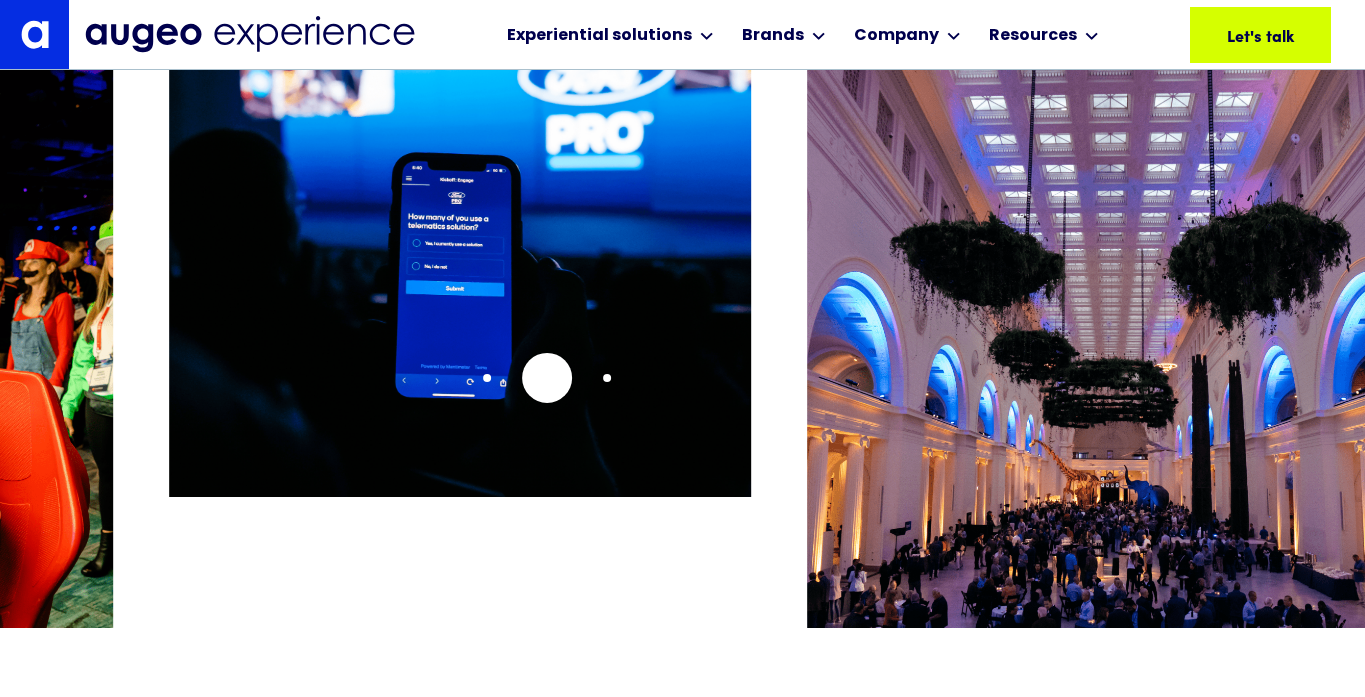 click at bounding box center (460, 265) 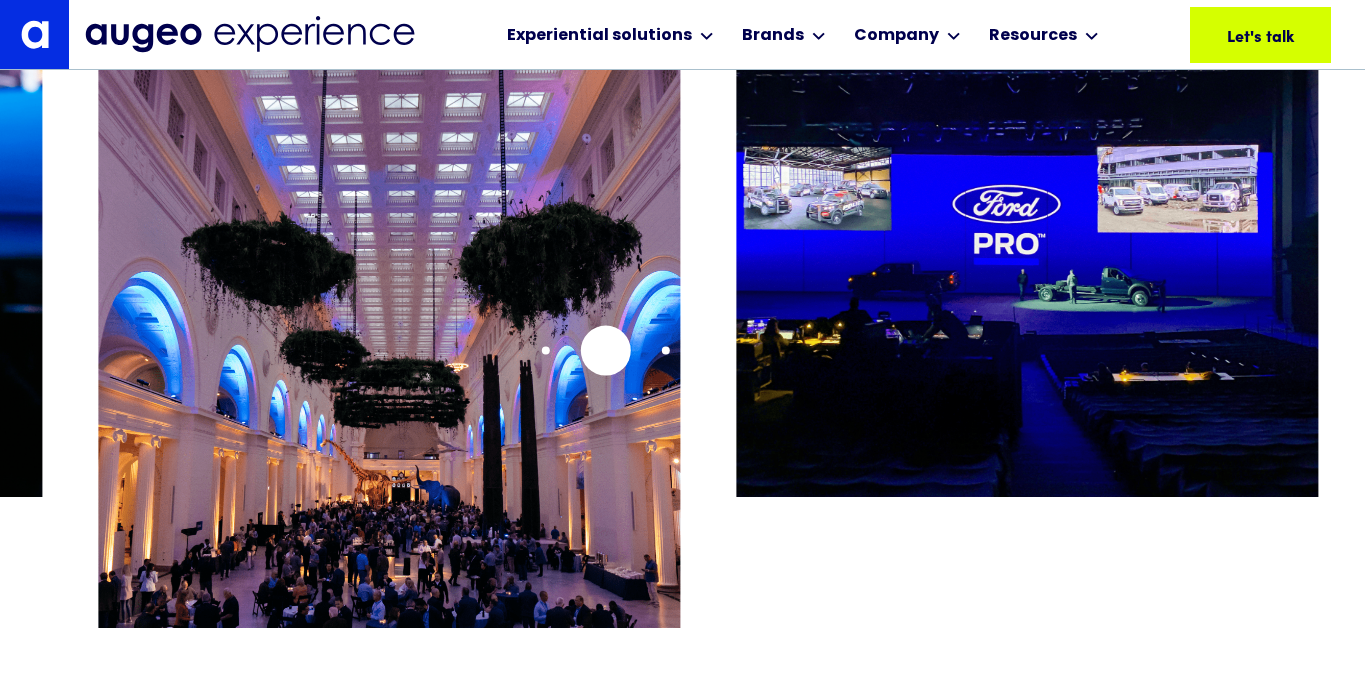 click at bounding box center (389, 391) 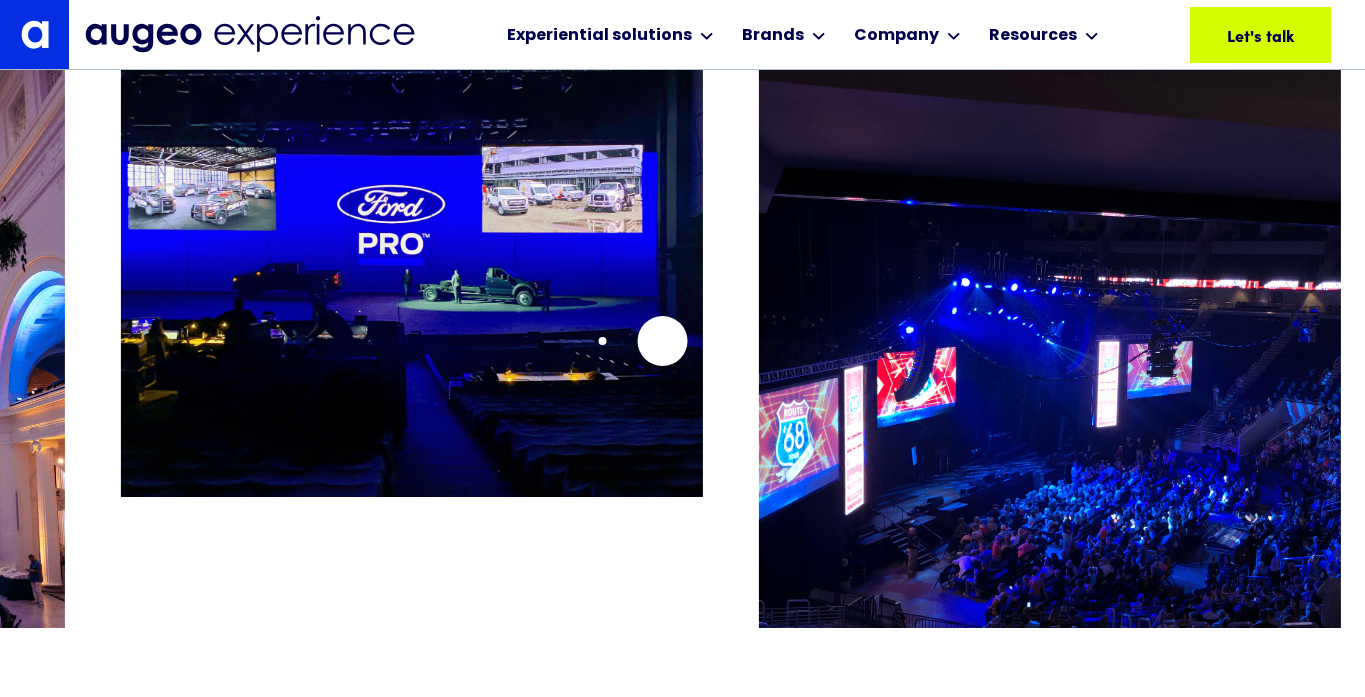 click at bounding box center (412, 265) 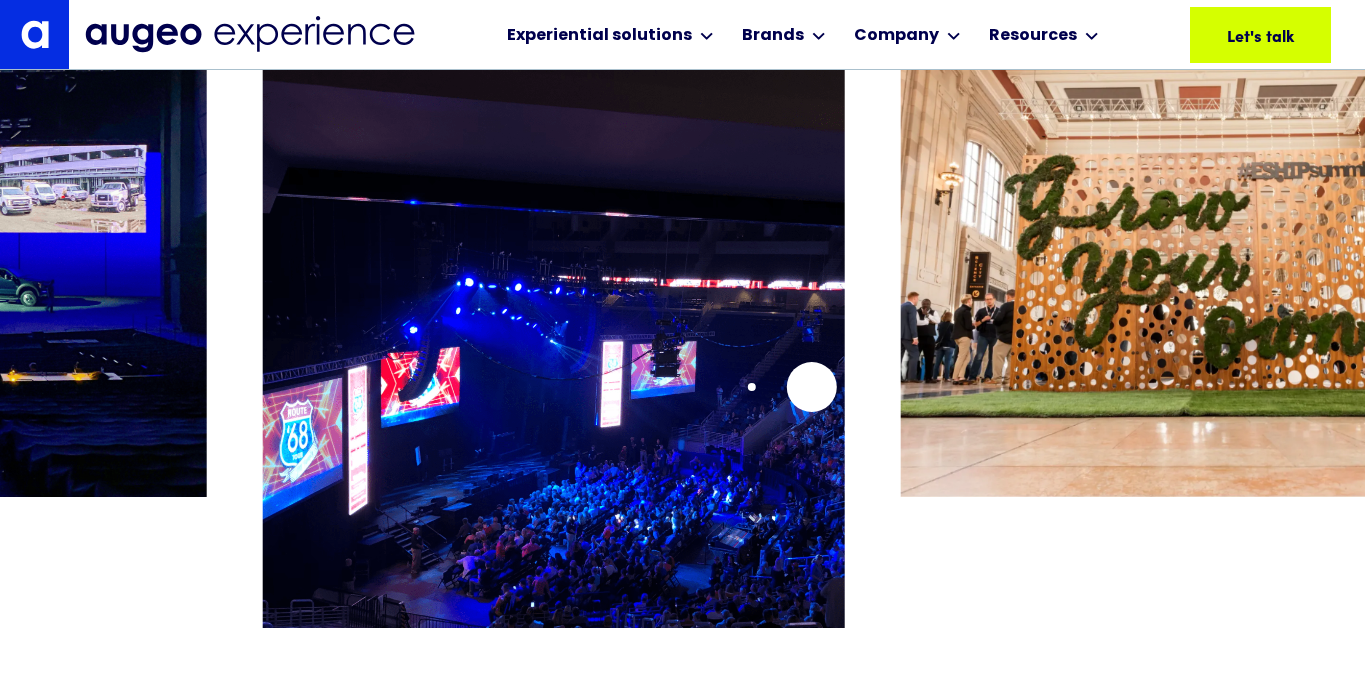 click at bounding box center (554, 391) 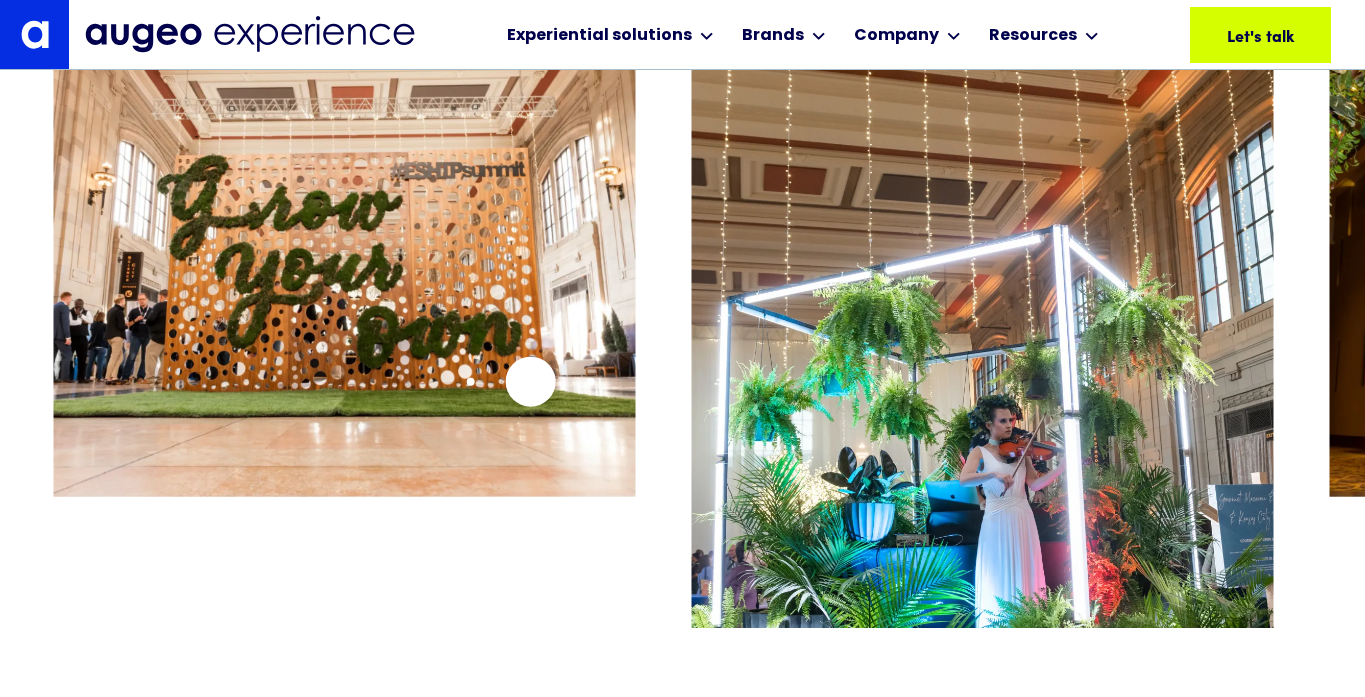 click at bounding box center [344, 265] 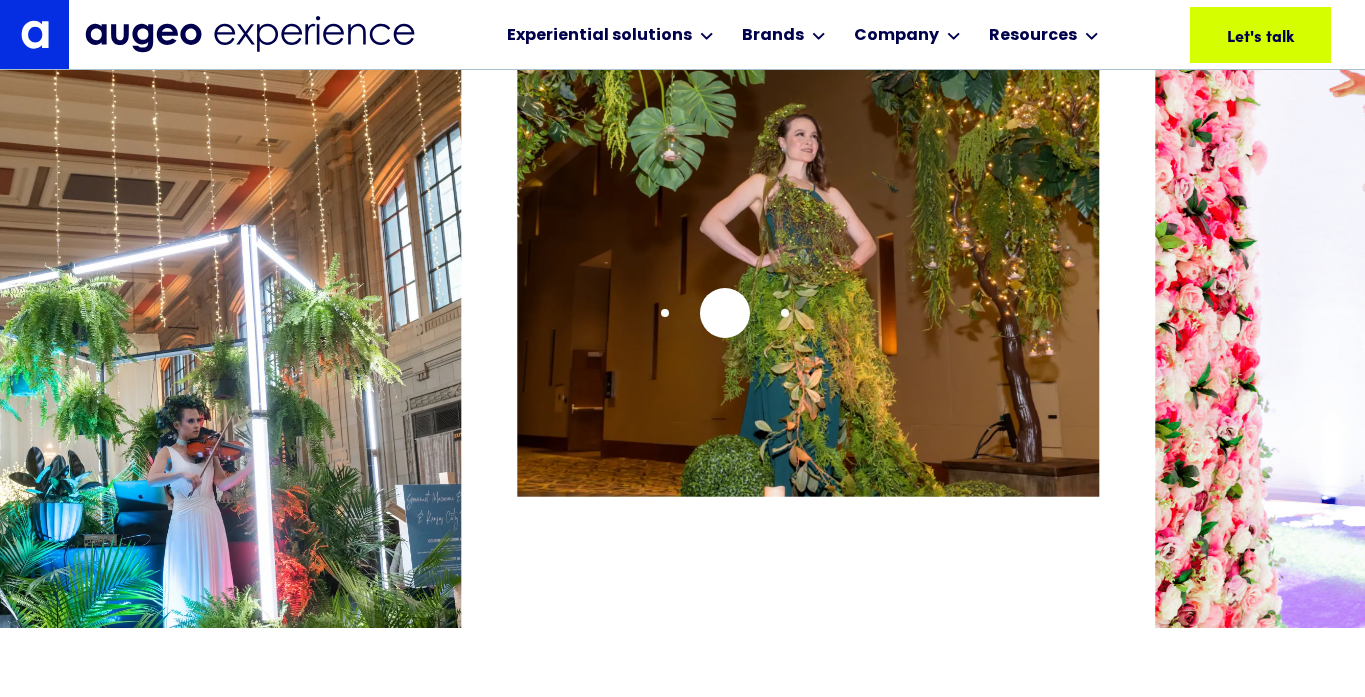 click at bounding box center (808, 265) 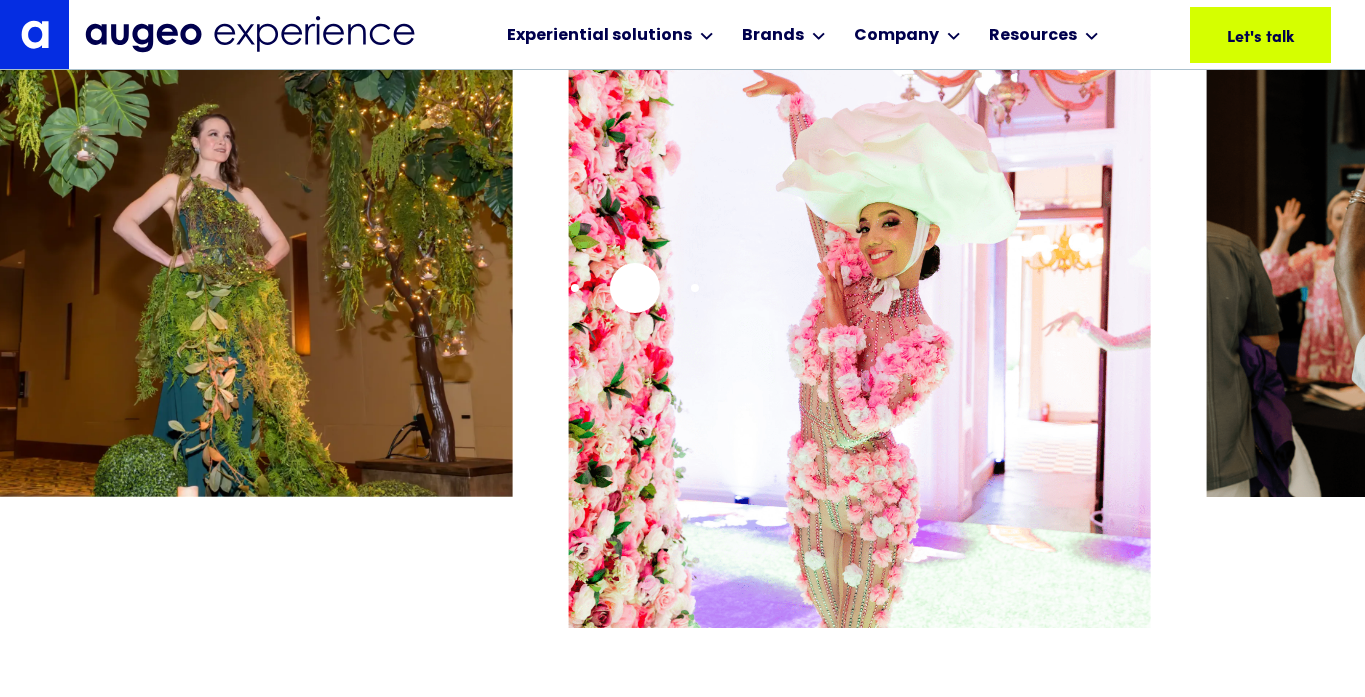 click at bounding box center (860, 391) 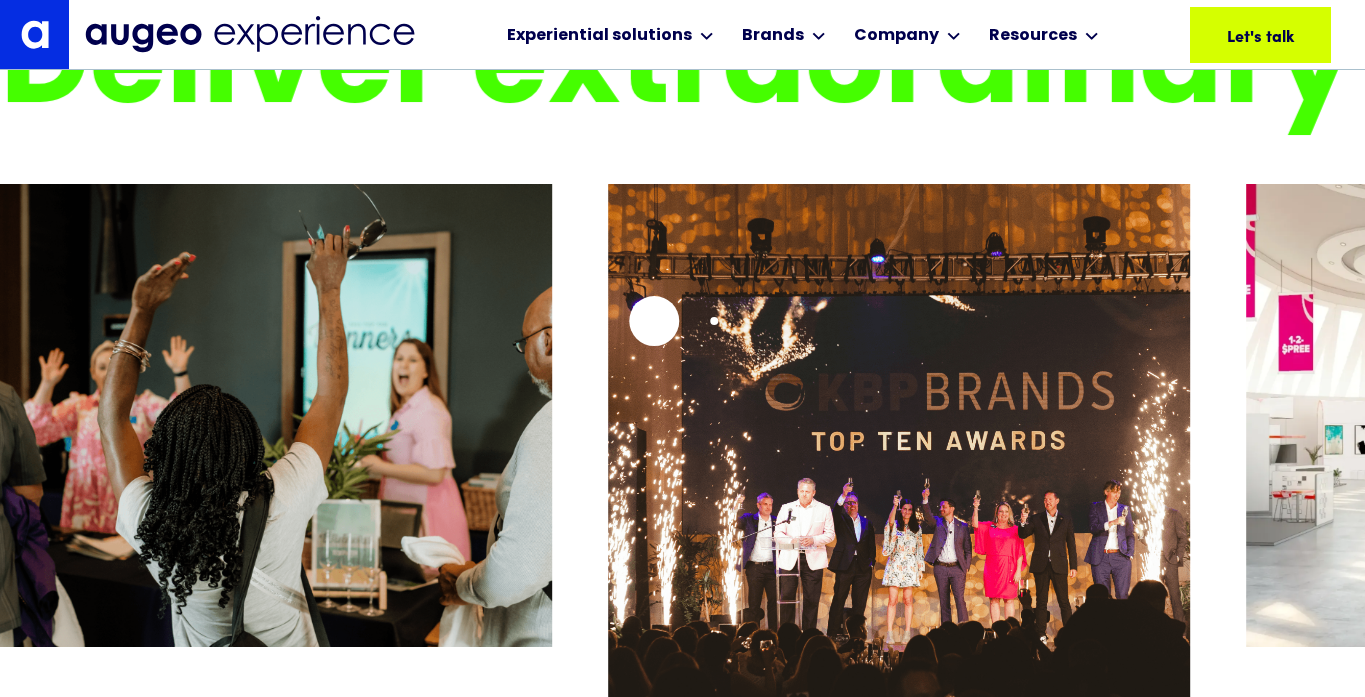 scroll, scrollTop: 3667, scrollLeft: 0, axis: vertical 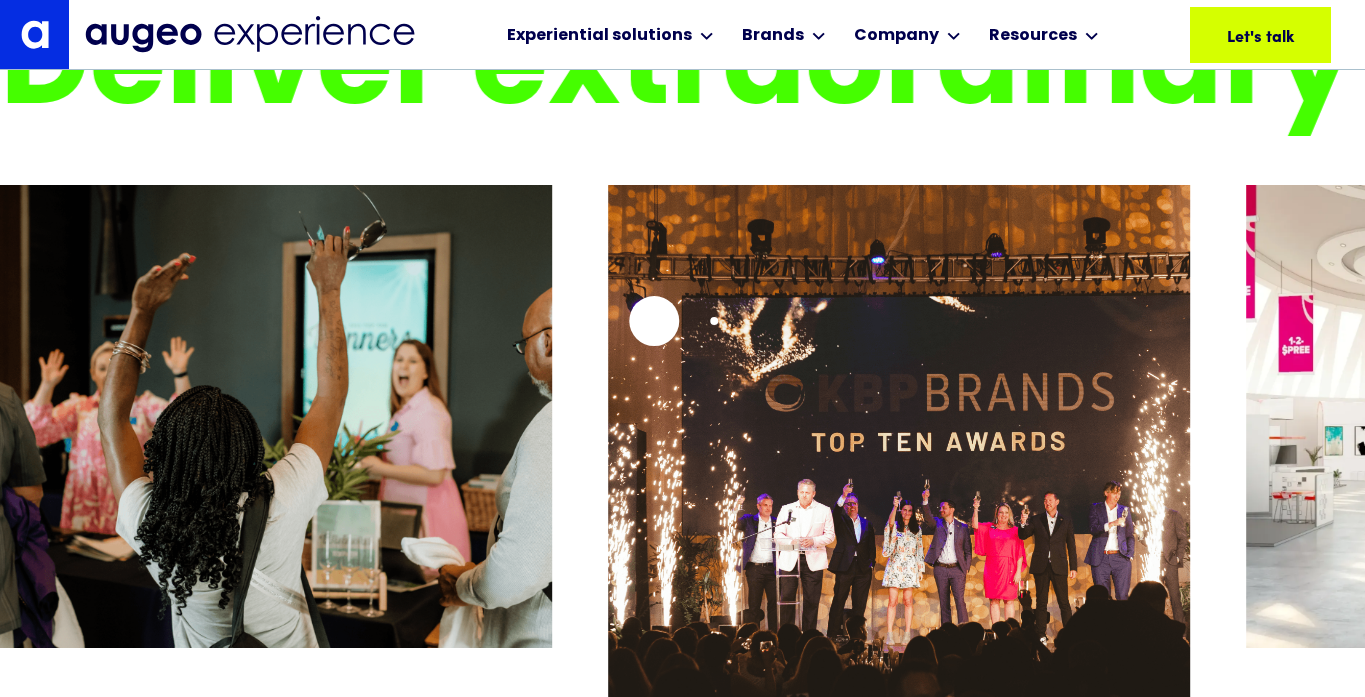 drag, startPoint x: 882, startPoint y: 316, endPoint x: 651, endPoint y: 319, distance: 231.01949 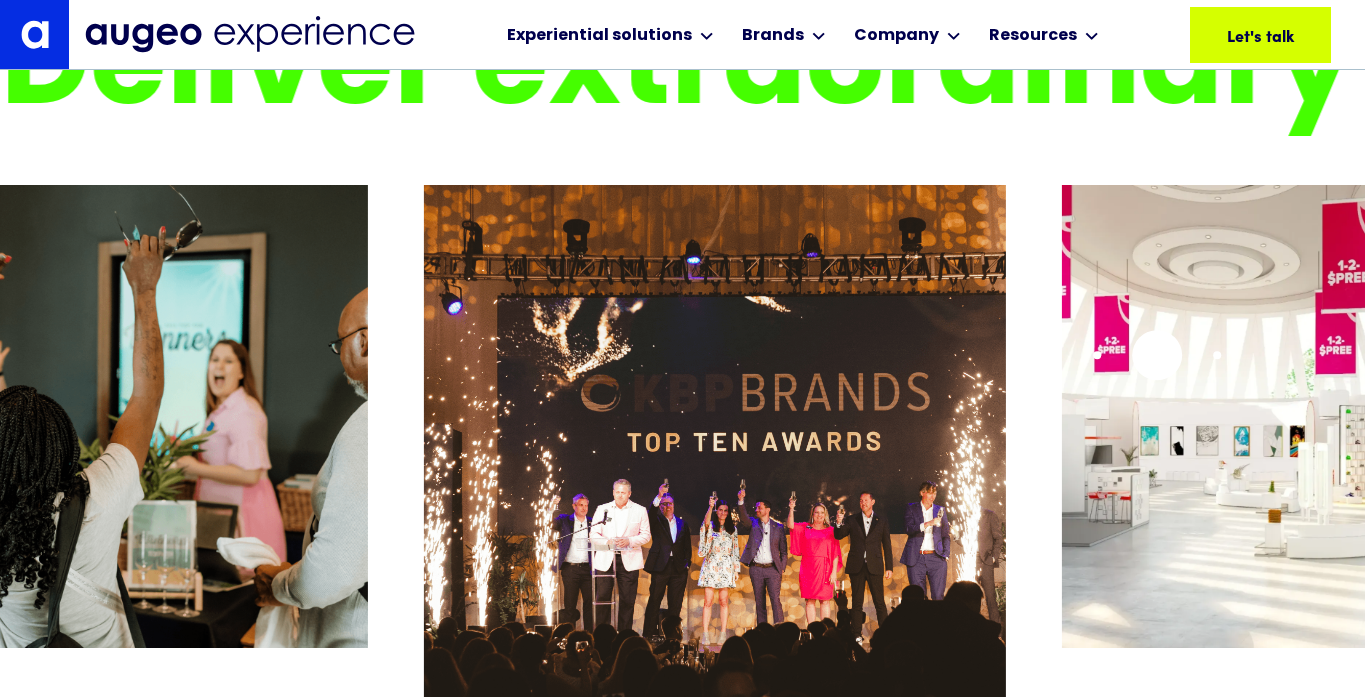 click at bounding box center (-11674, 458) 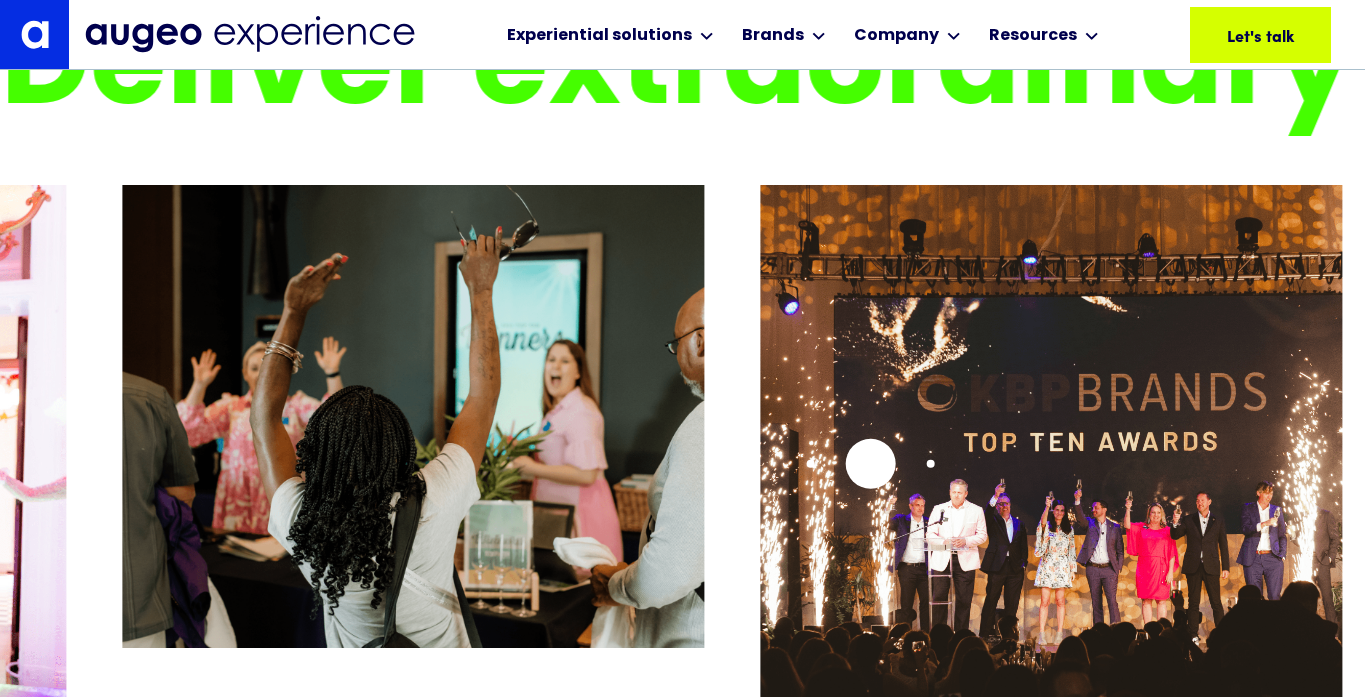 click at bounding box center [1051, 542] 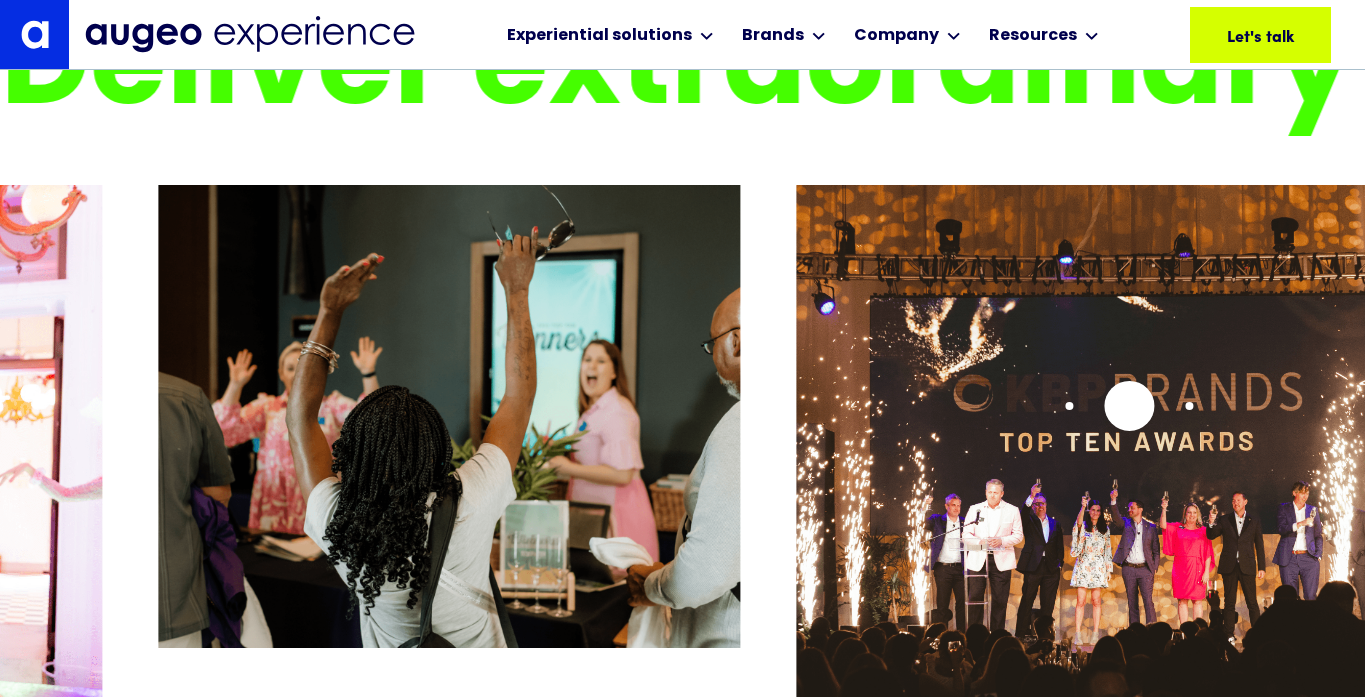 click at bounding box center [1087, 542] 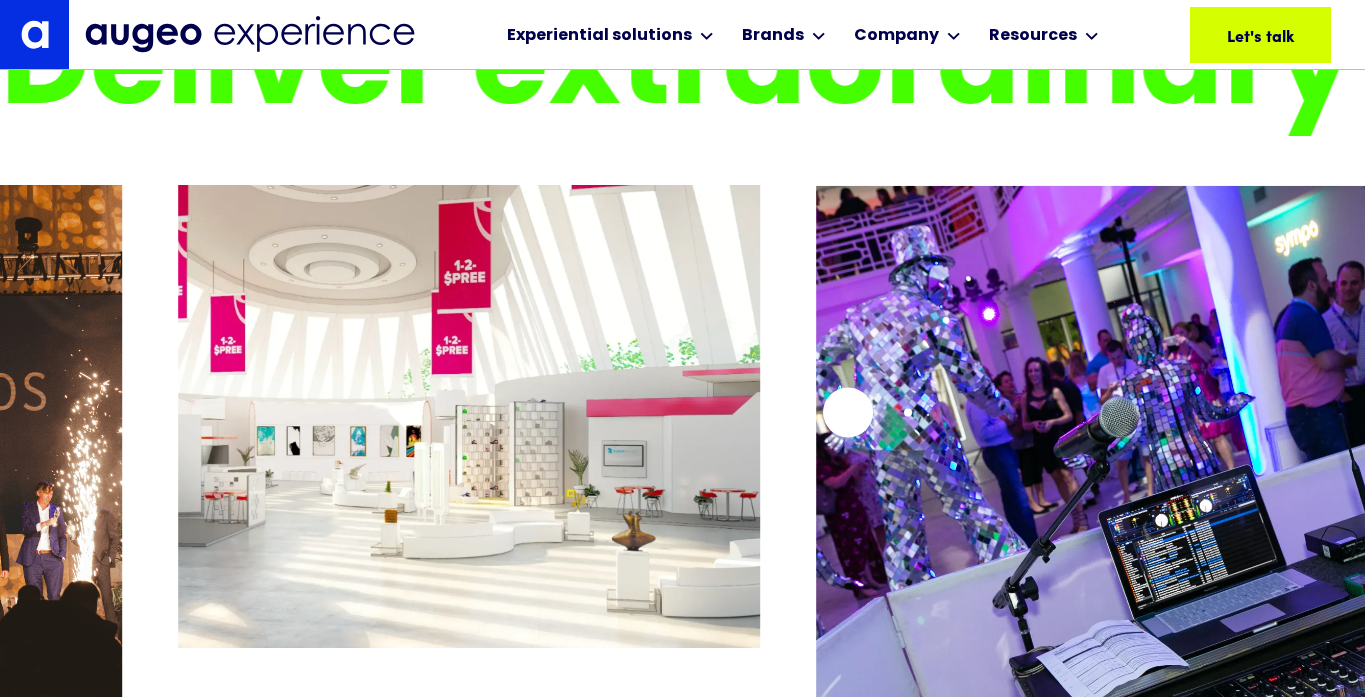 click at bounding box center (1107, 542) 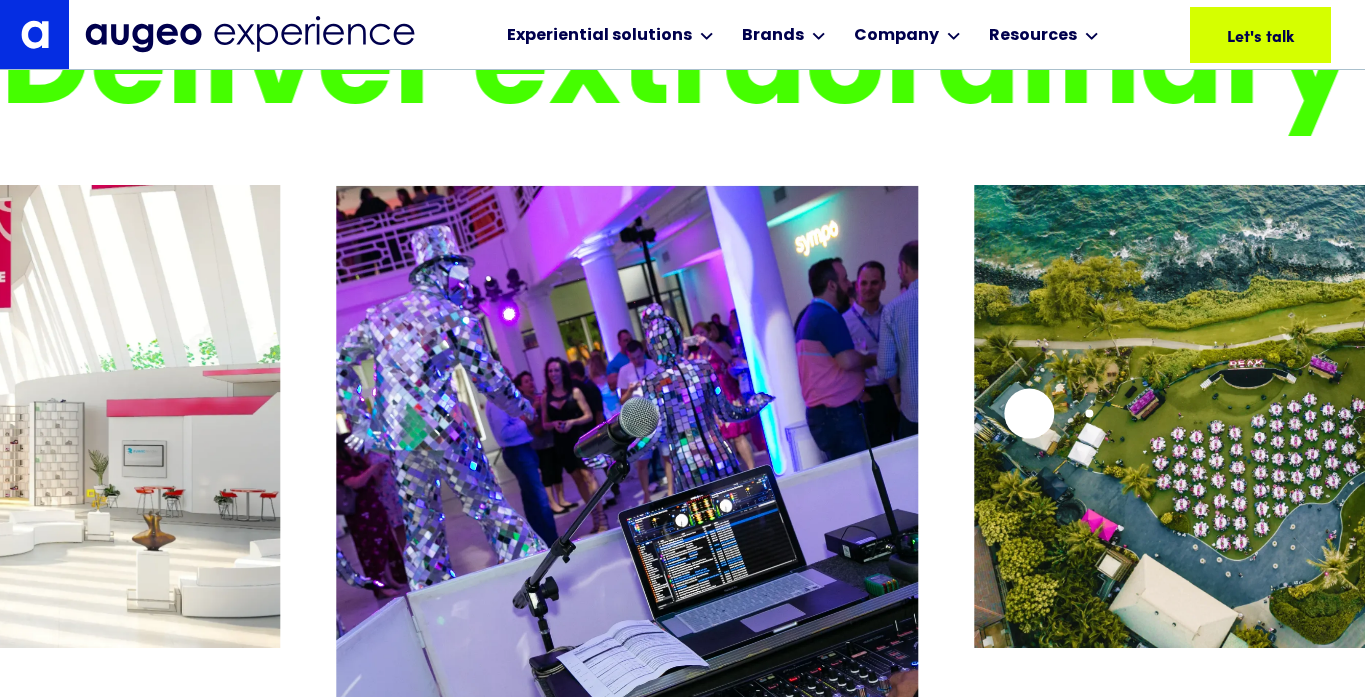 click at bounding box center [1265, 416] 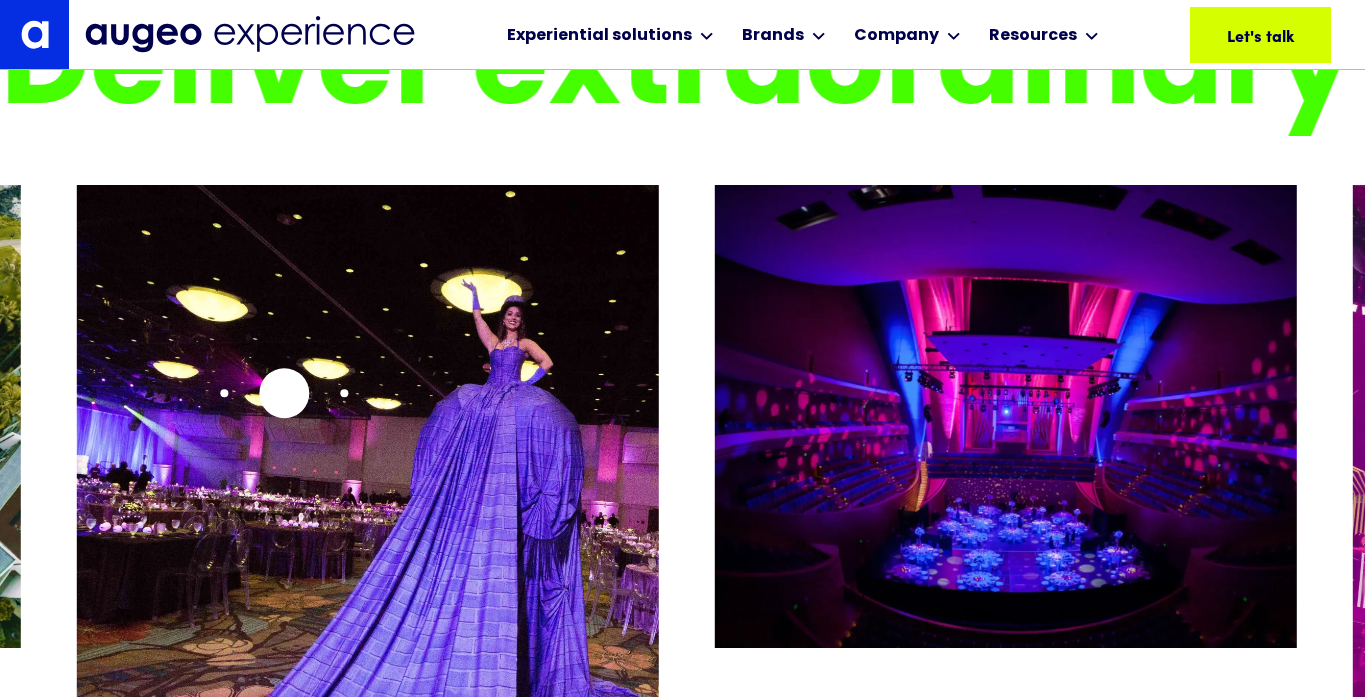 click at bounding box center (368, 542) 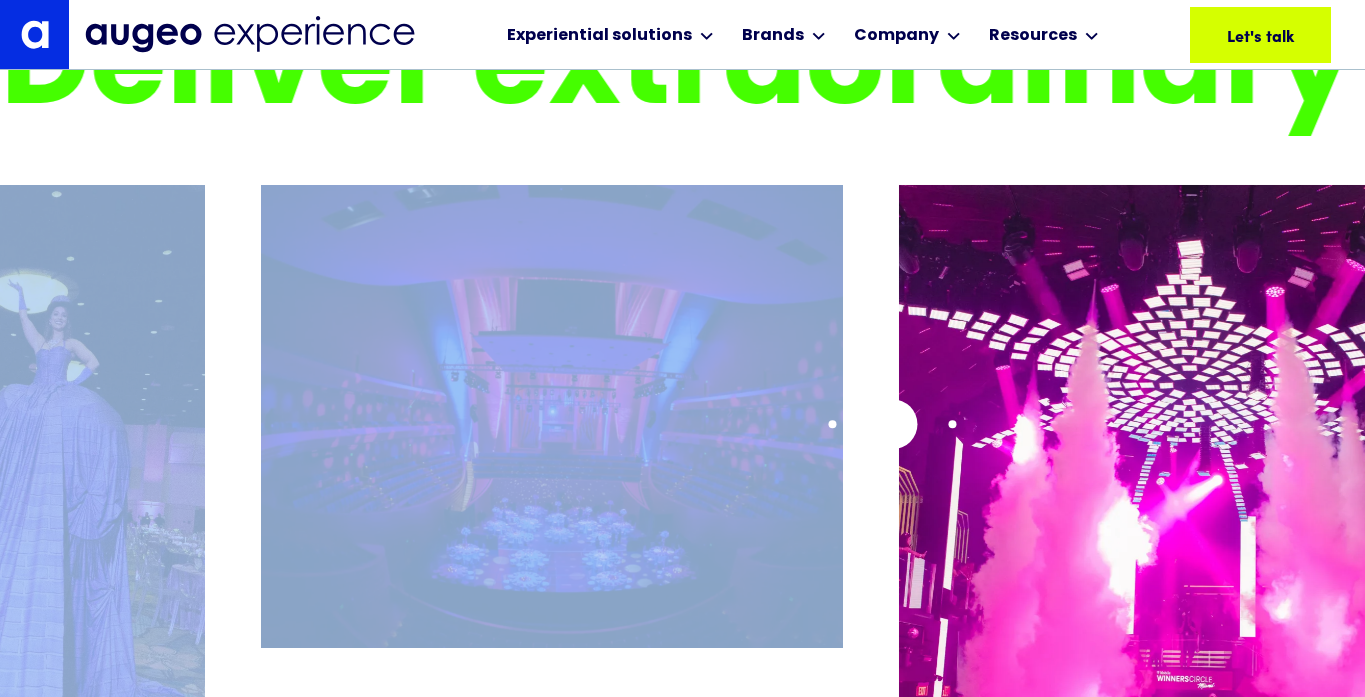 drag, startPoint x: 892, startPoint y: 424, endPoint x: 251, endPoint y: 425, distance: 641.0008 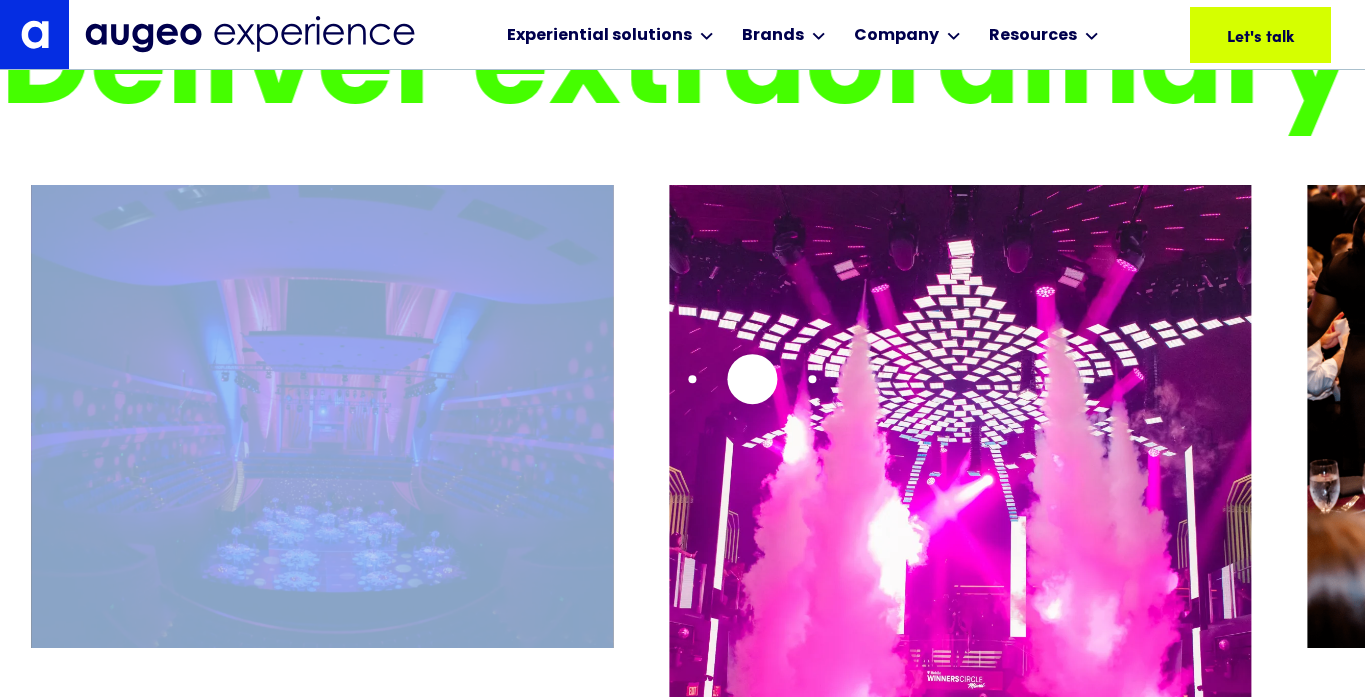 click at bounding box center [960, 542] 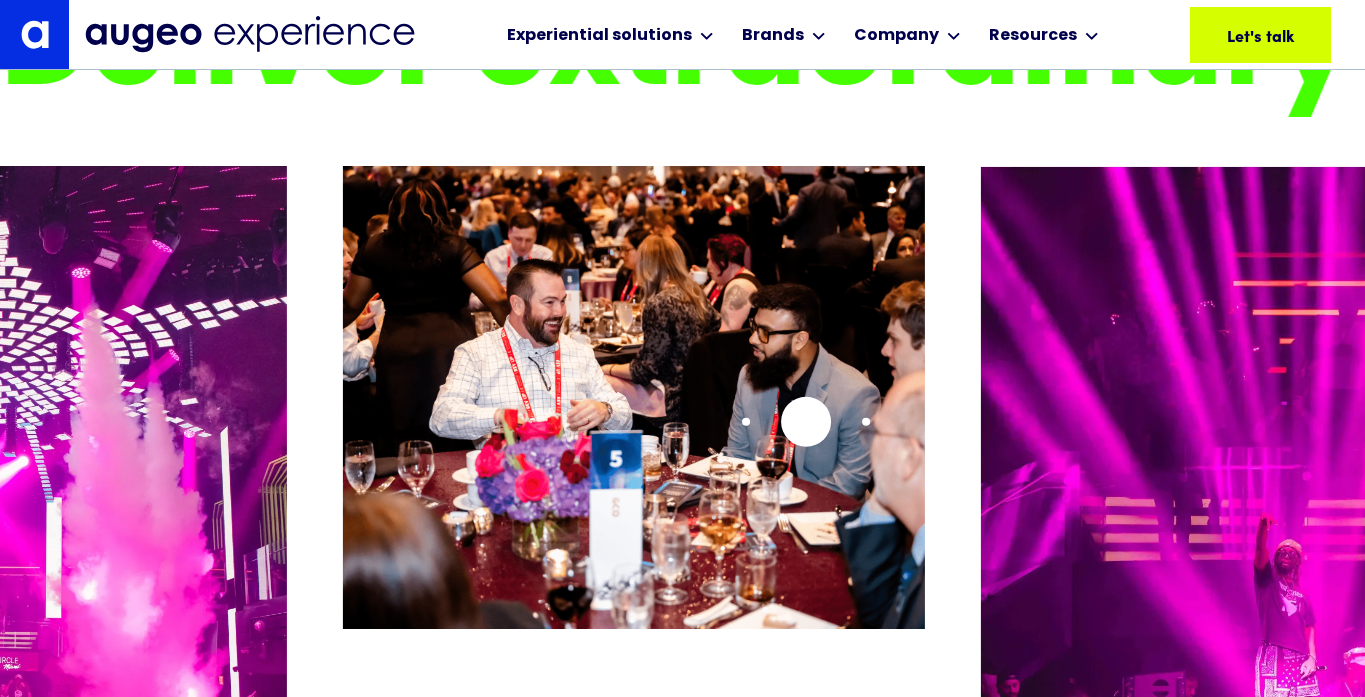 scroll, scrollTop: 3687, scrollLeft: 0, axis: vertical 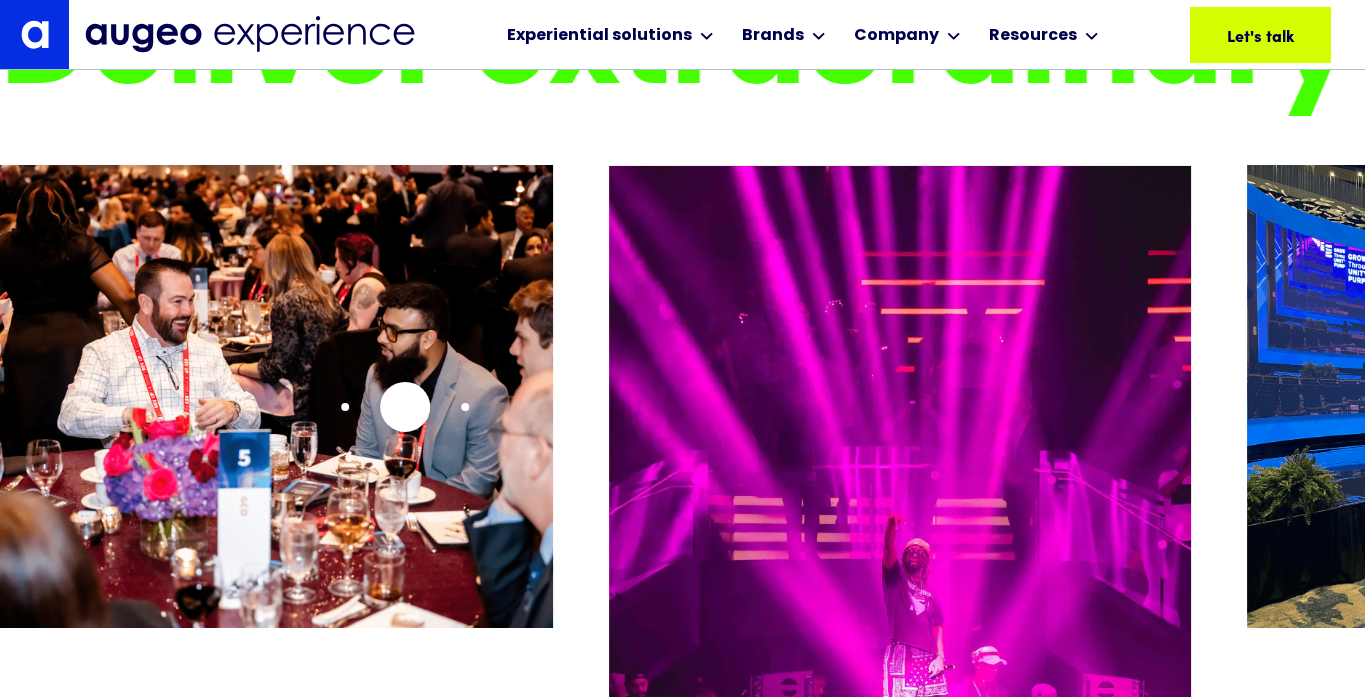 drag, startPoint x: 1065, startPoint y: 397, endPoint x: 386, endPoint y: 403, distance: 679.0265 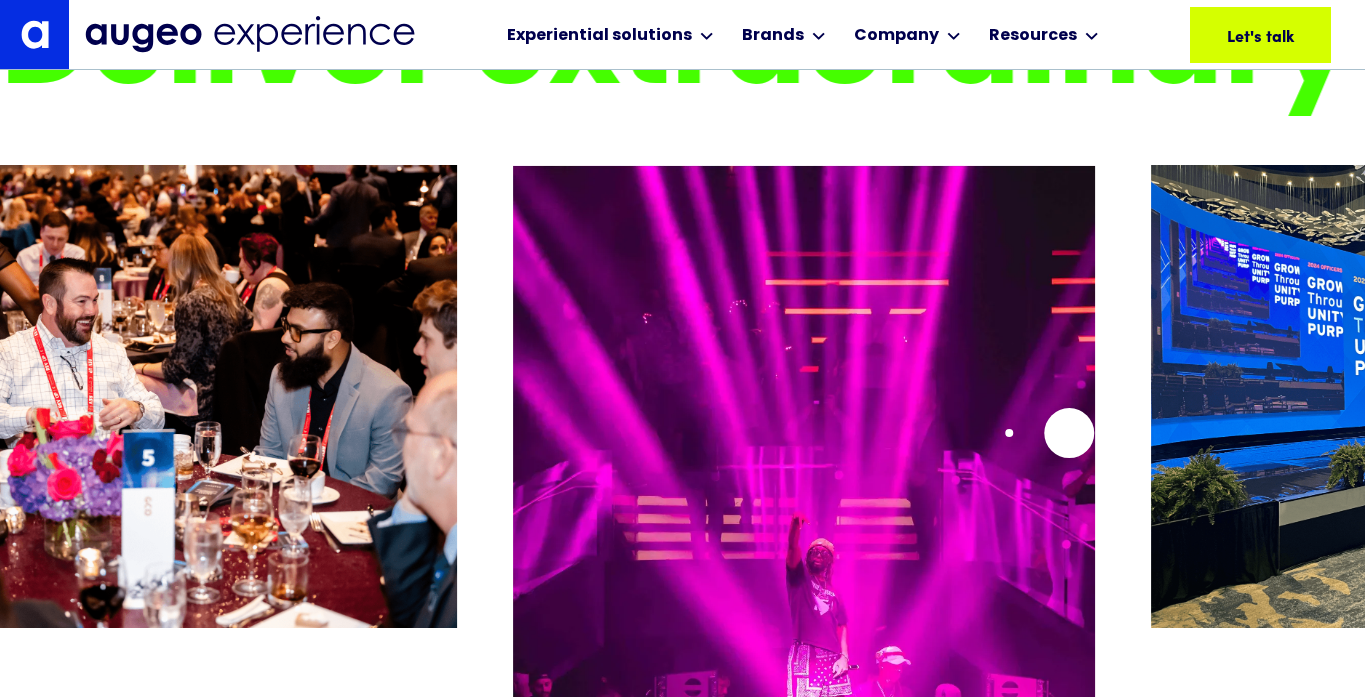 click at bounding box center [-12223, 438] 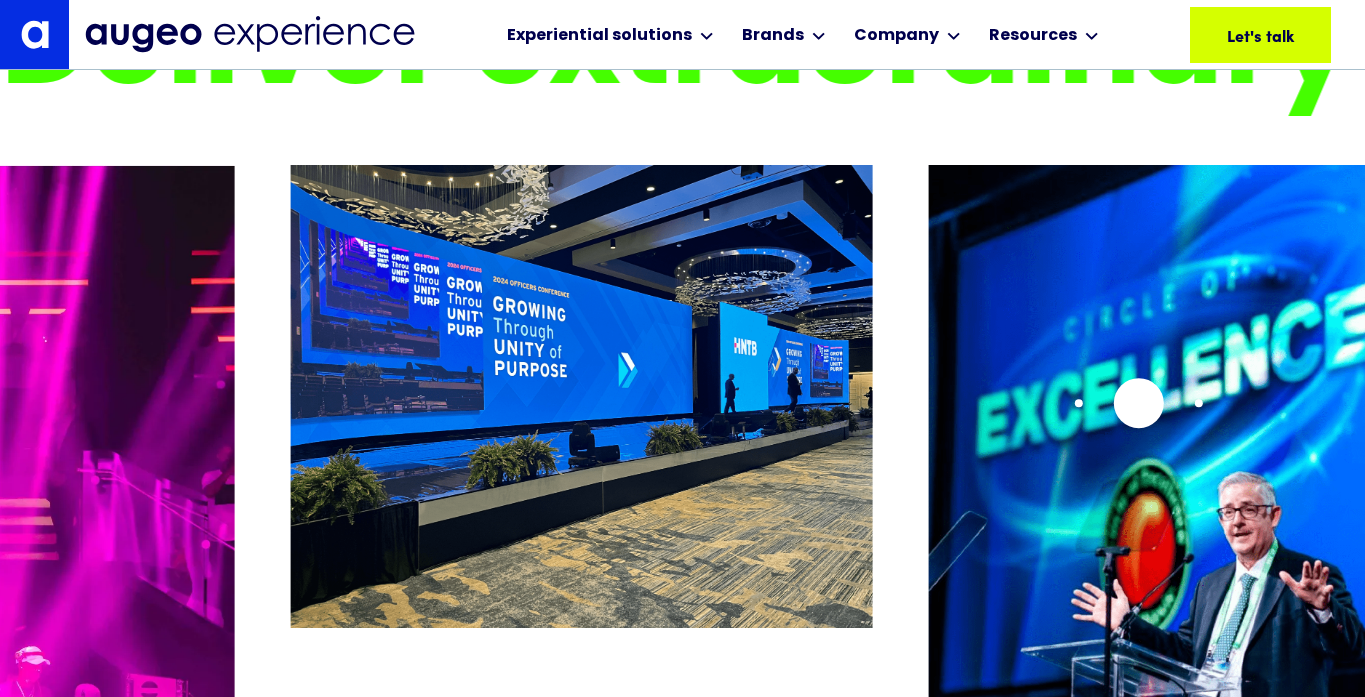 click at bounding box center (1220, 522) 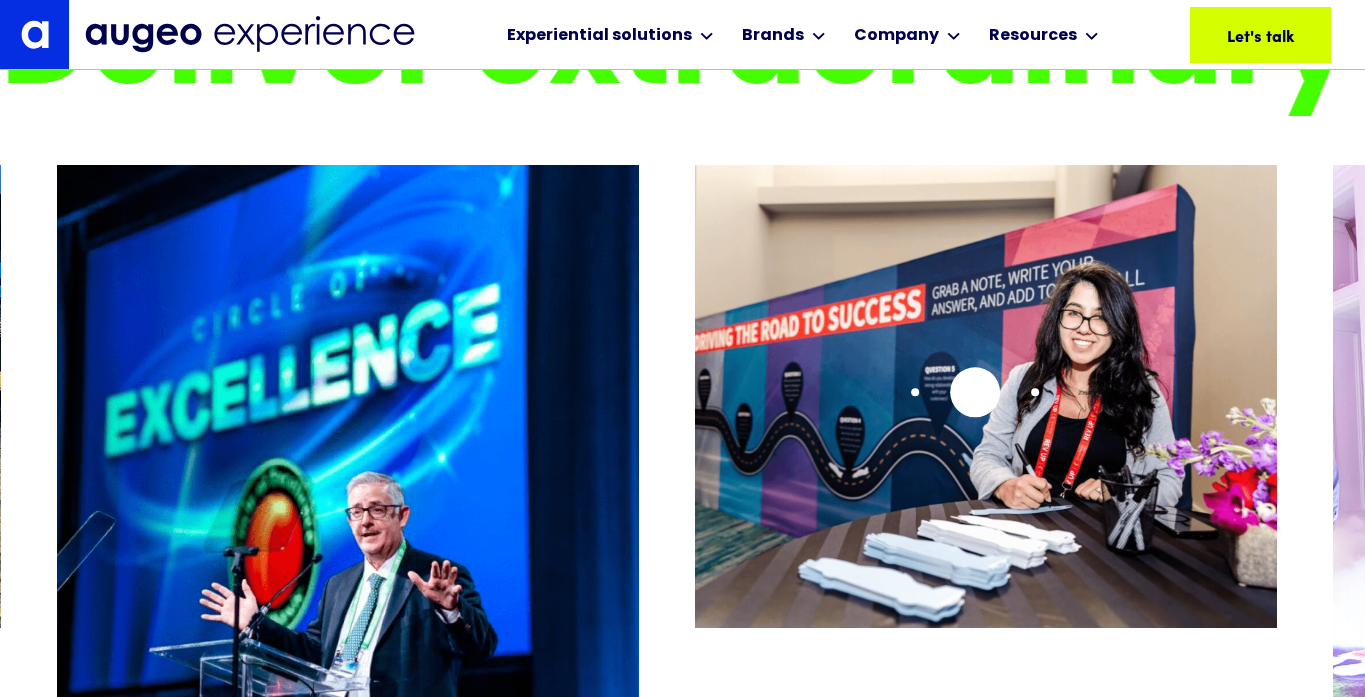 click at bounding box center (682, 438) 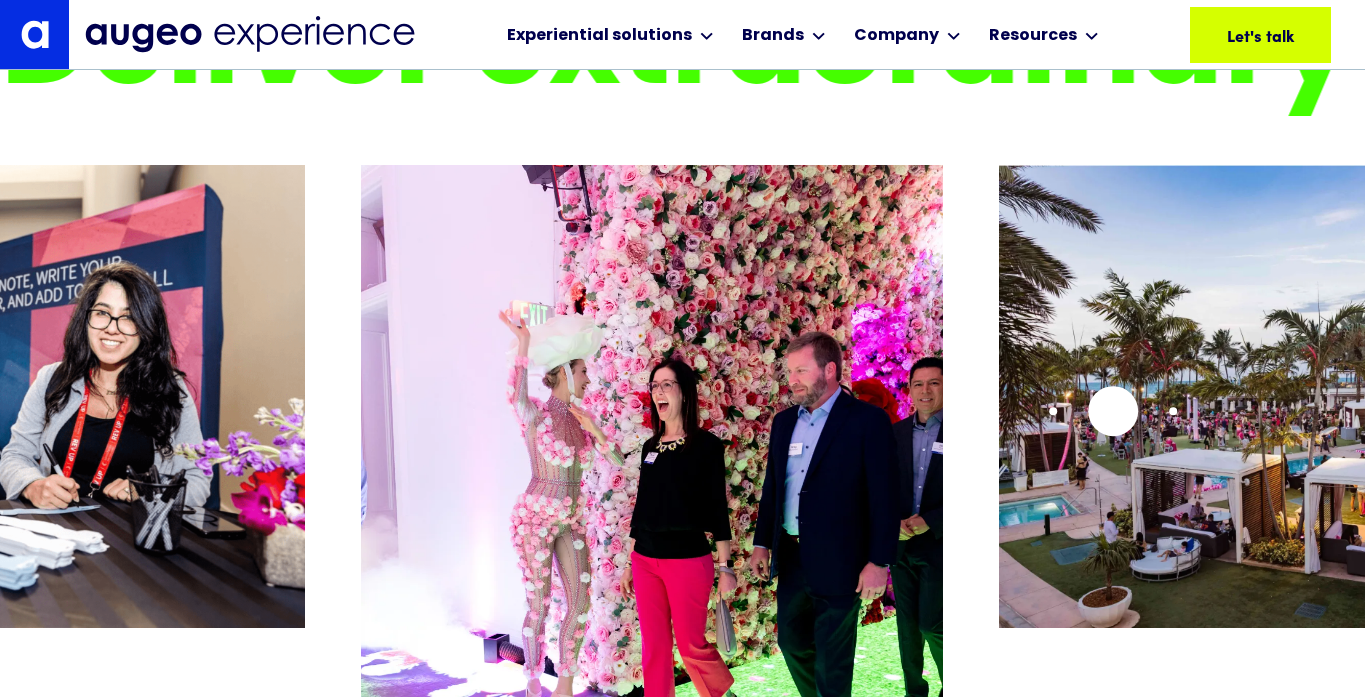 click at bounding box center (1290, 396) 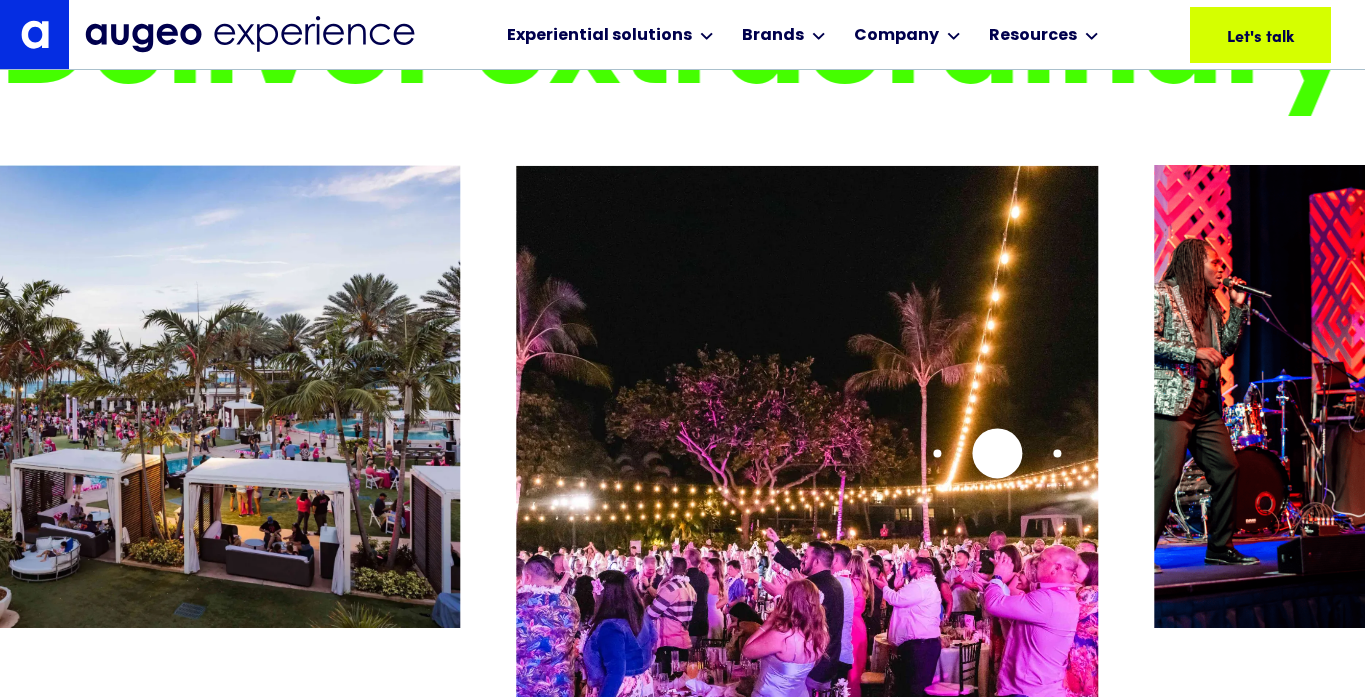 click at bounding box center (682, 438) 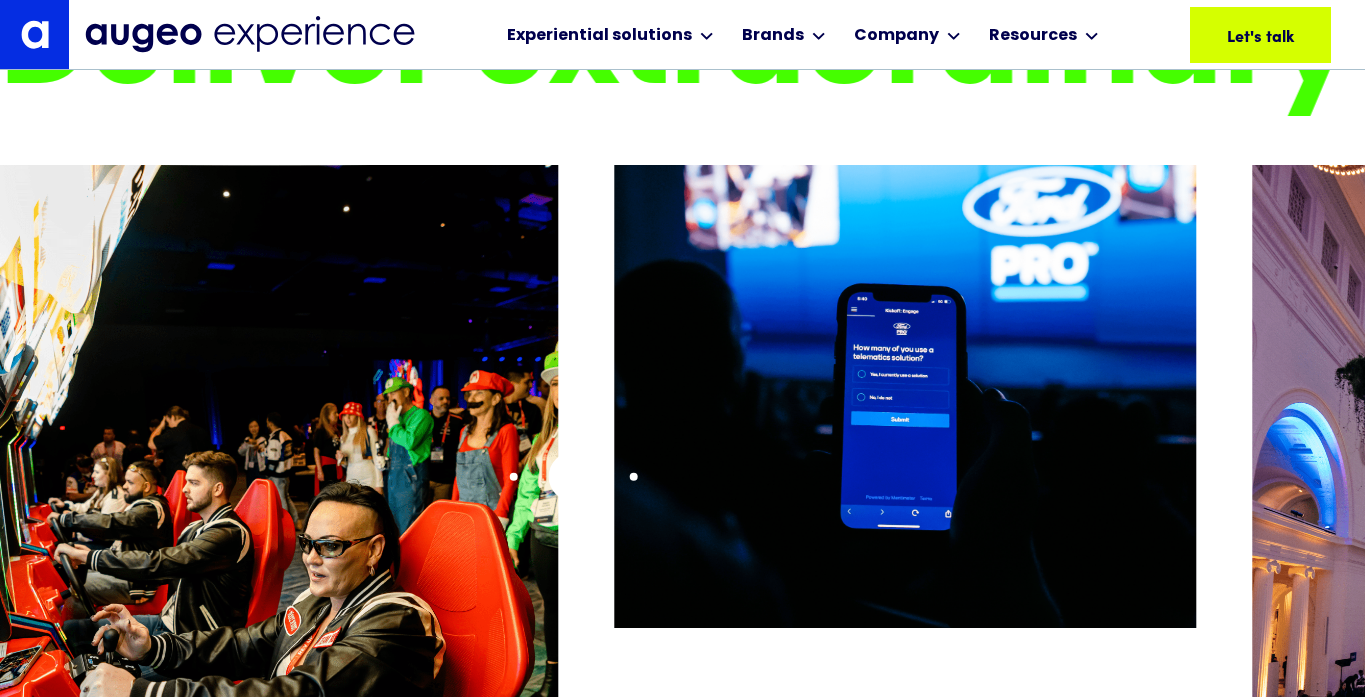click at bounding box center [682, 438] 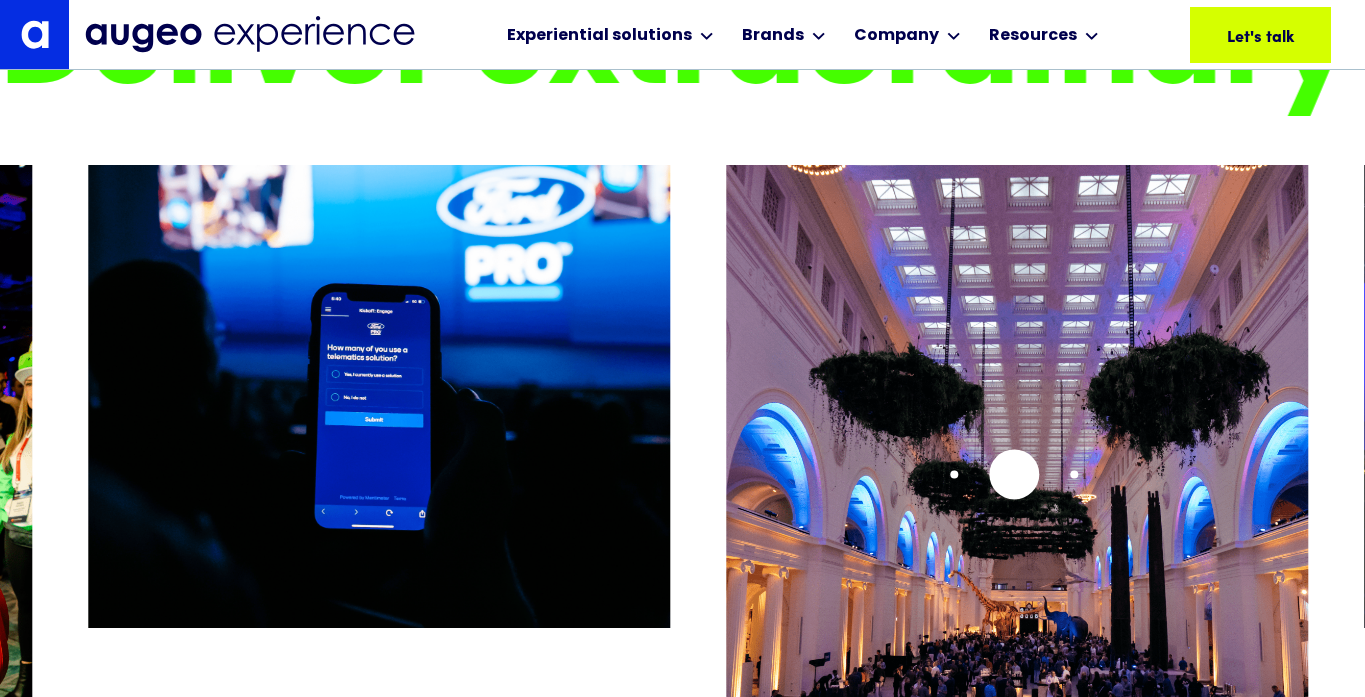 click at bounding box center [1017, 522] 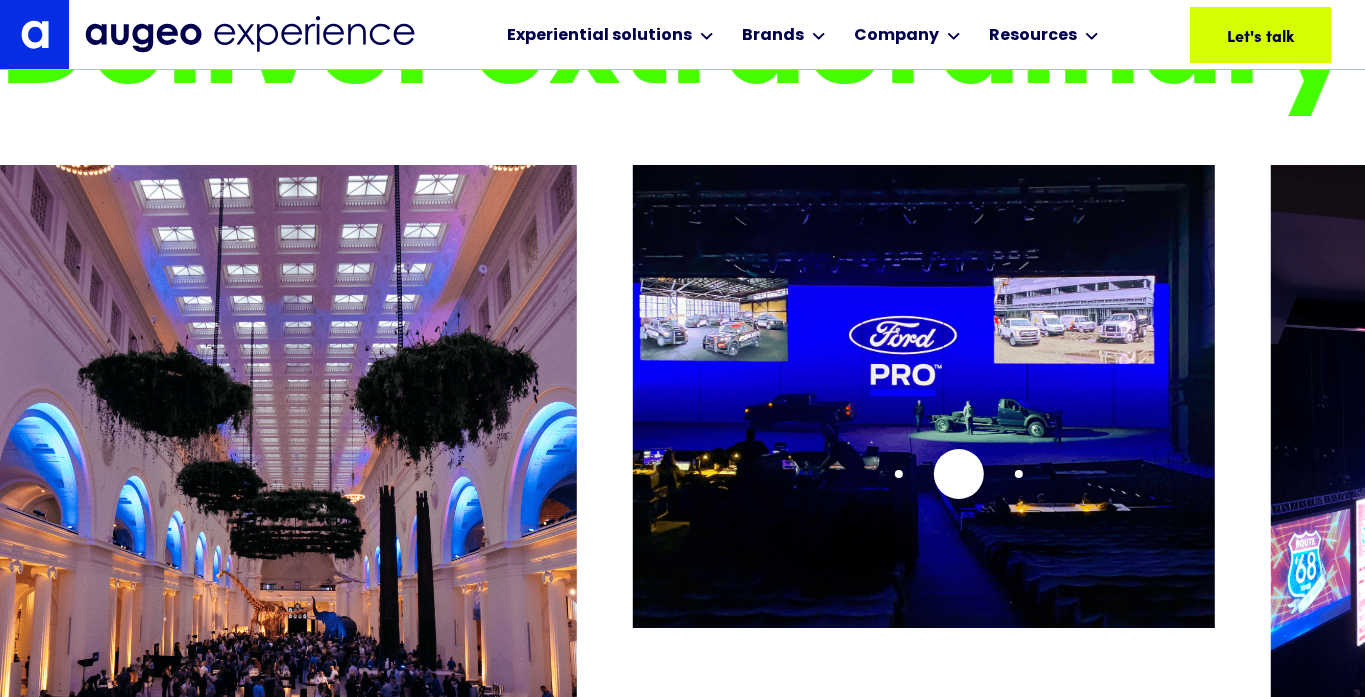 click at bounding box center (682, 438) 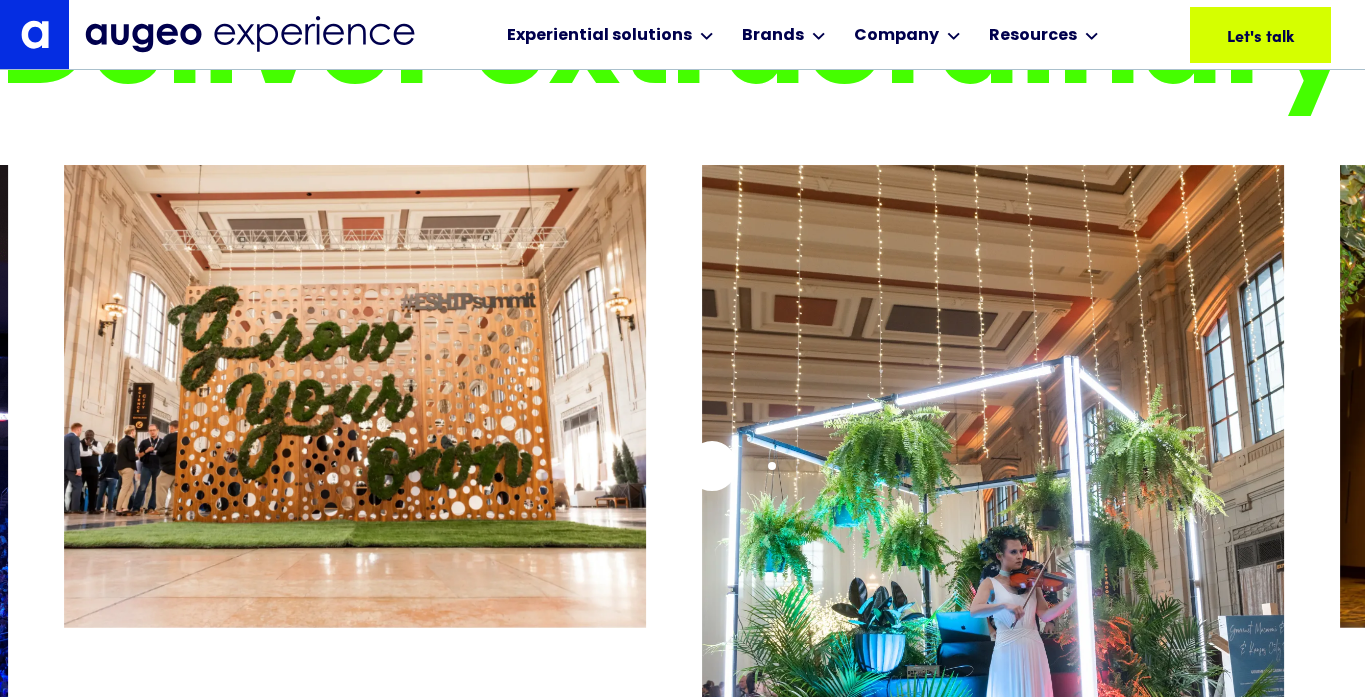 click at bounding box center [993, 522] 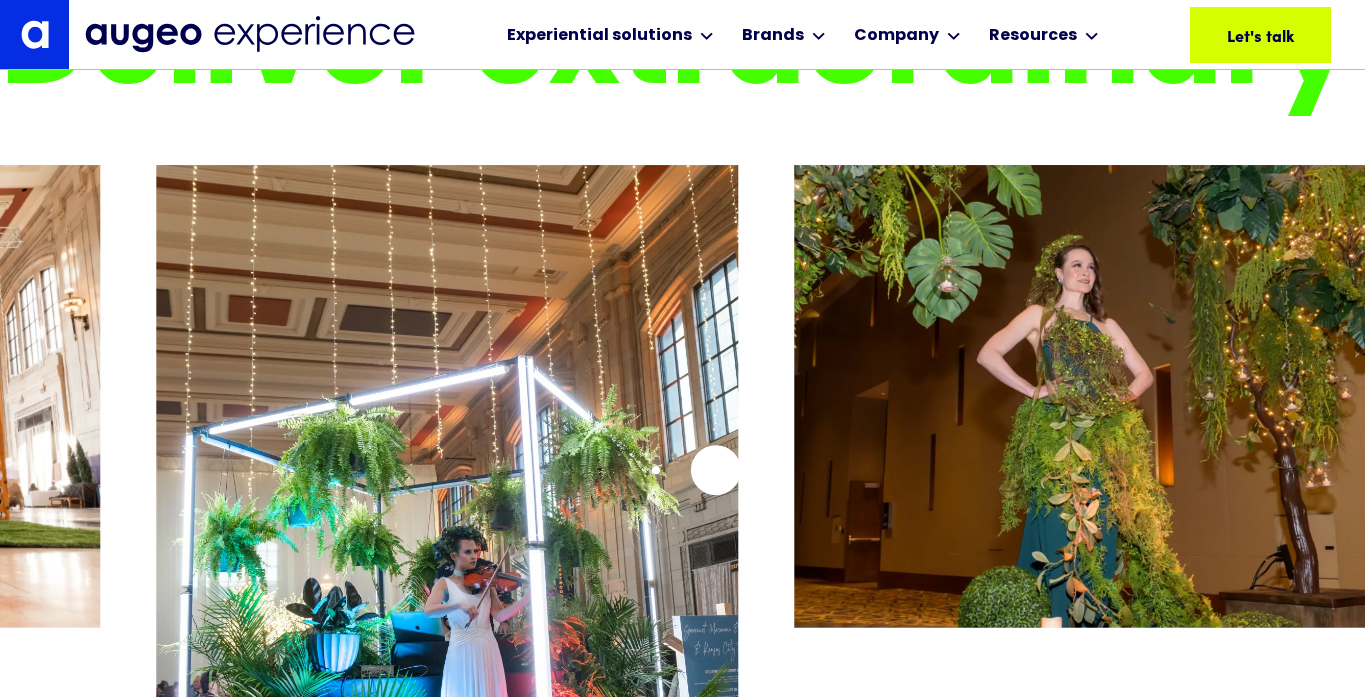 click at bounding box center [-11942, 438] 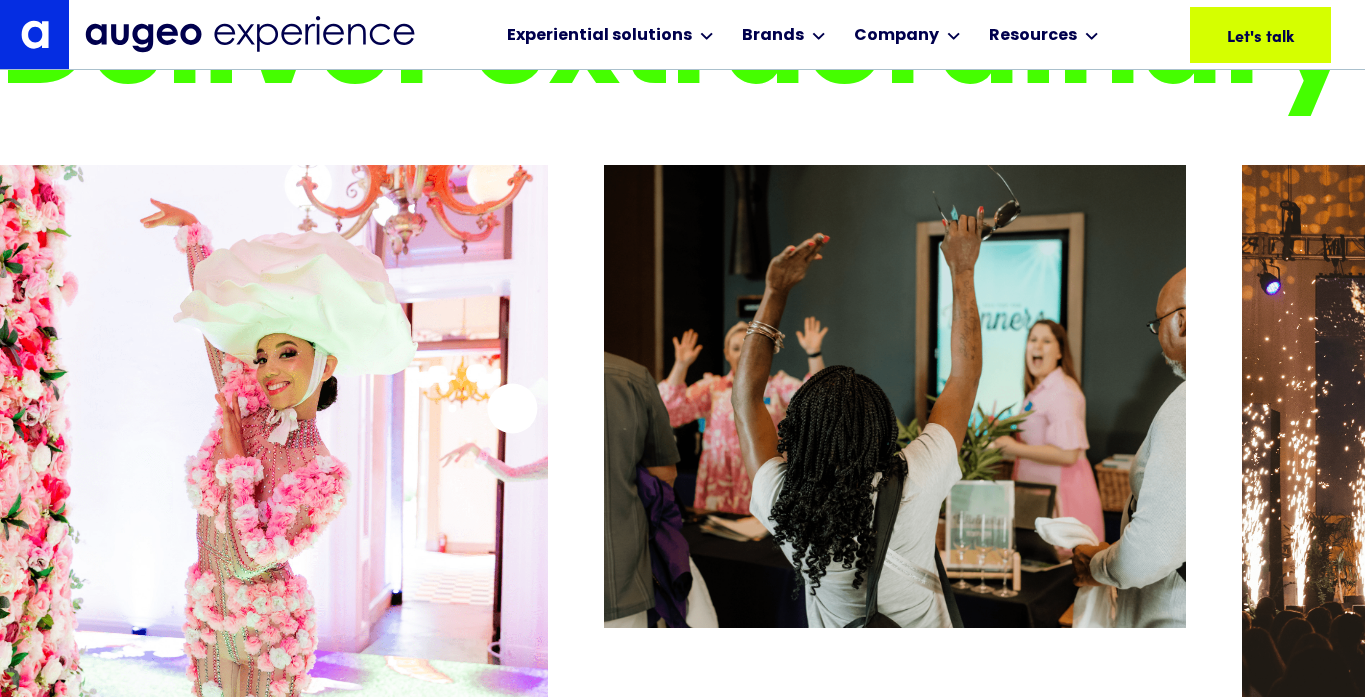 click at bounding box center [257, 522] 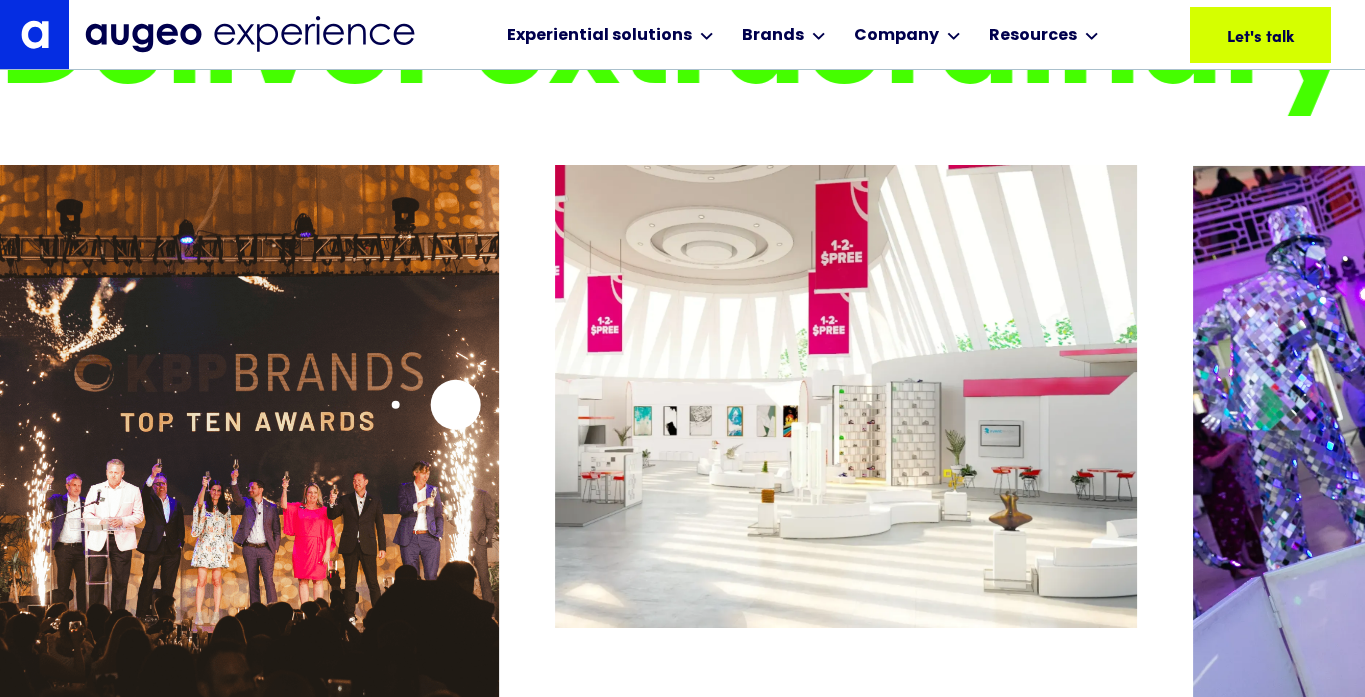 click at bounding box center [208, 522] 